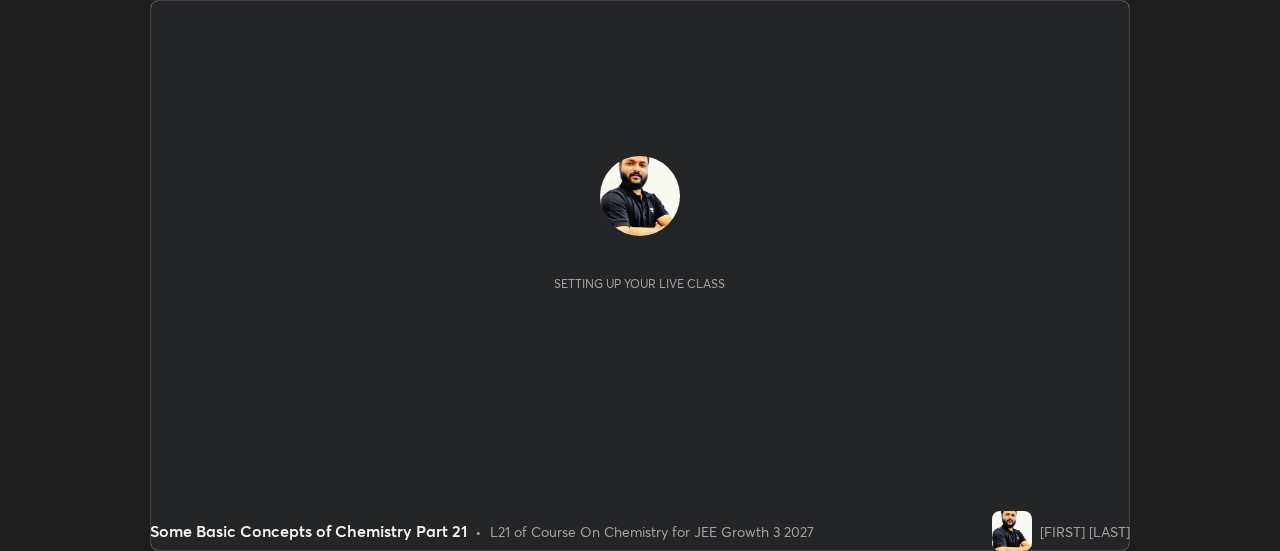 scroll, scrollTop: 0, scrollLeft: 0, axis: both 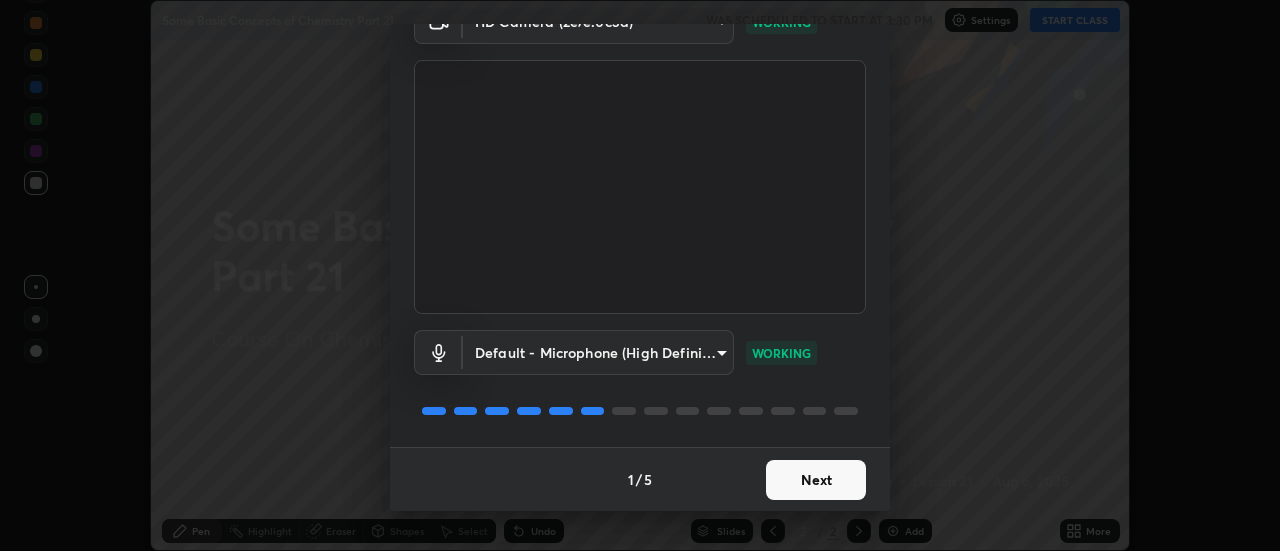 click on "Next" at bounding box center (816, 480) 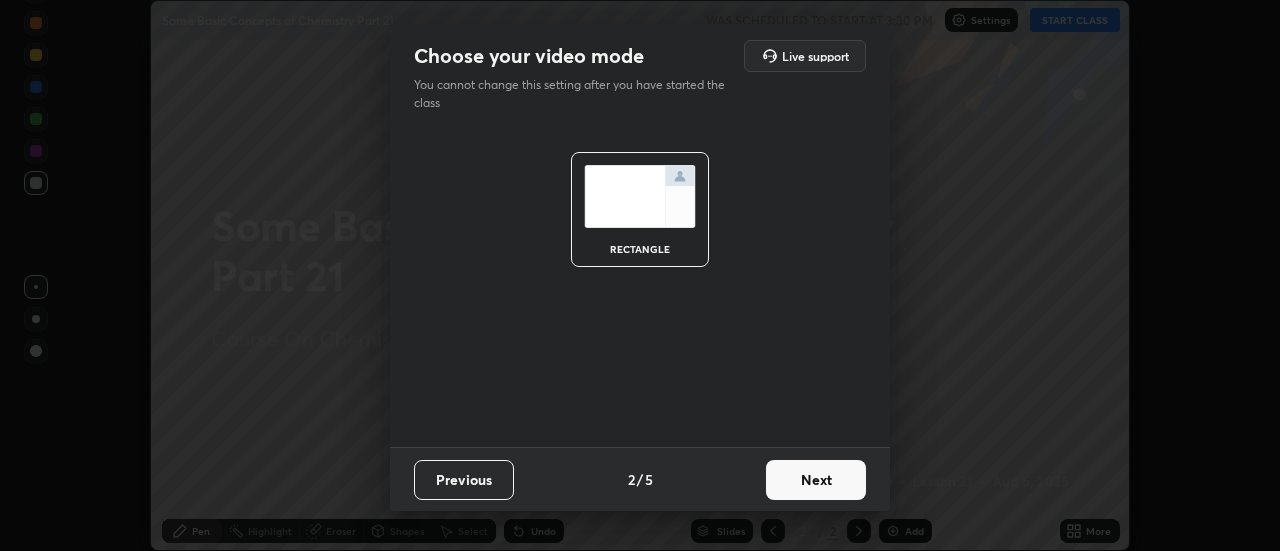 click on "Next" at bounding box center [816, 480] 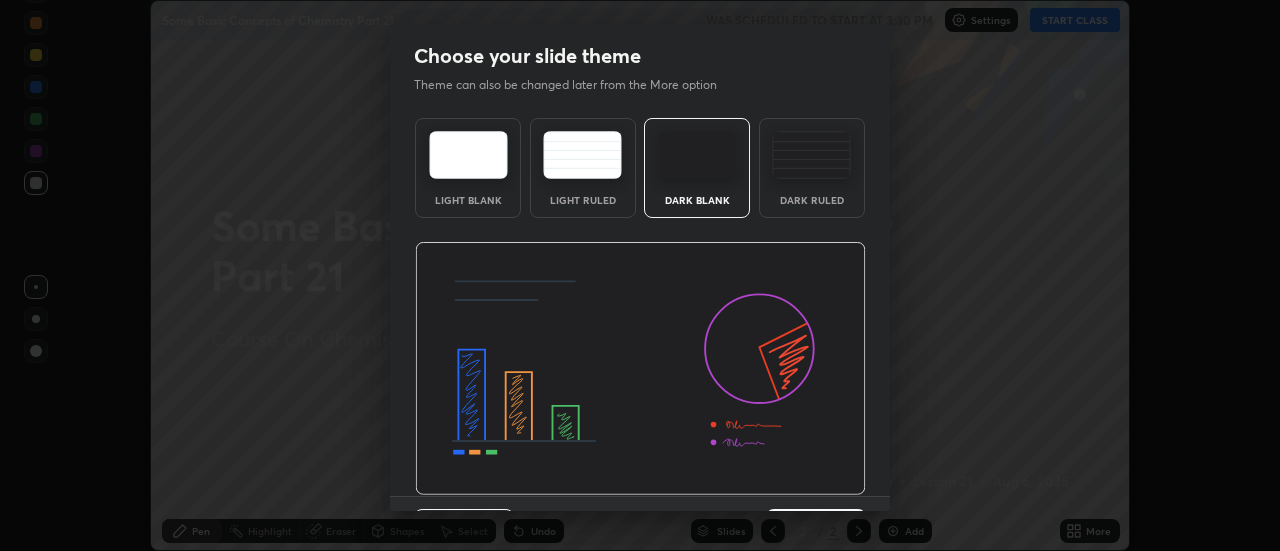 scroll, scrollTop: 49, scrollLeft: 0, axis: vertical 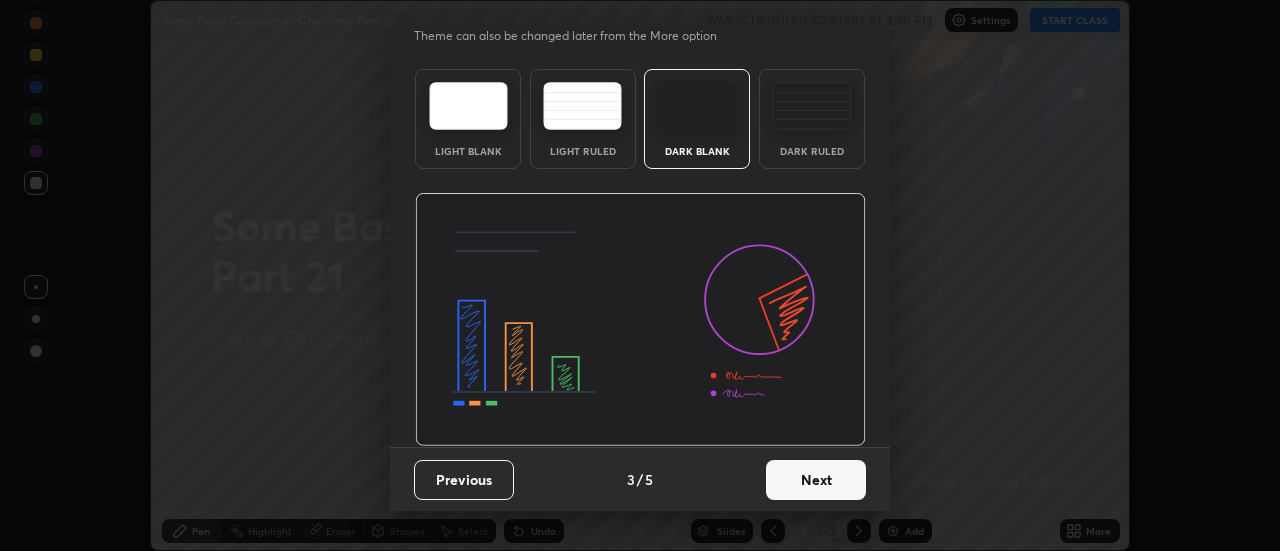 click on "Next" at bounding box center [816, 480] 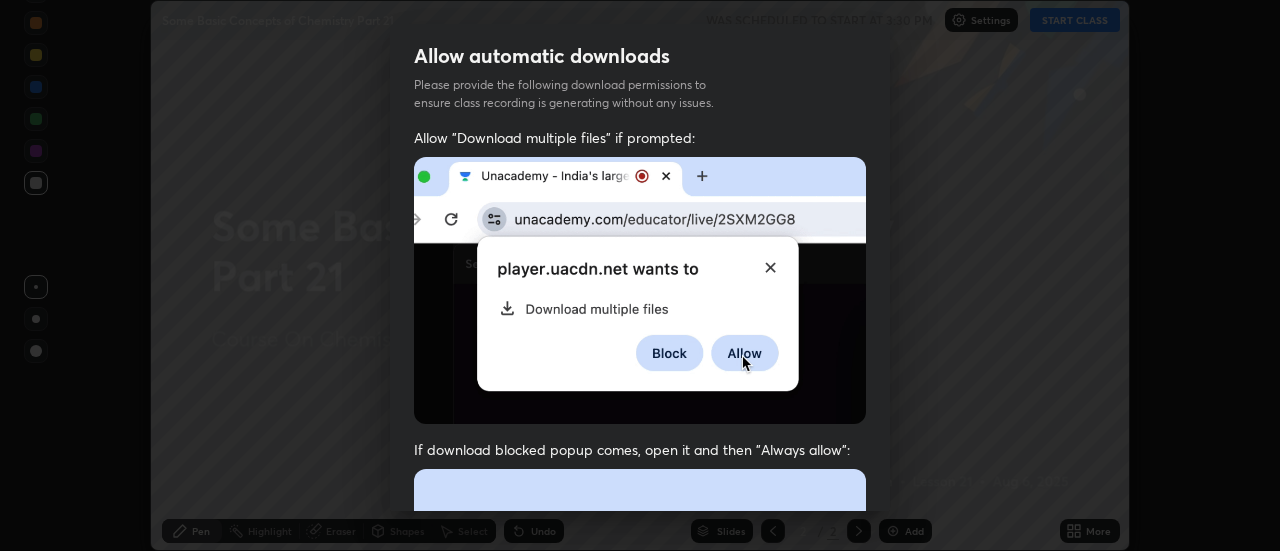 click at bounding box center (640, 687) 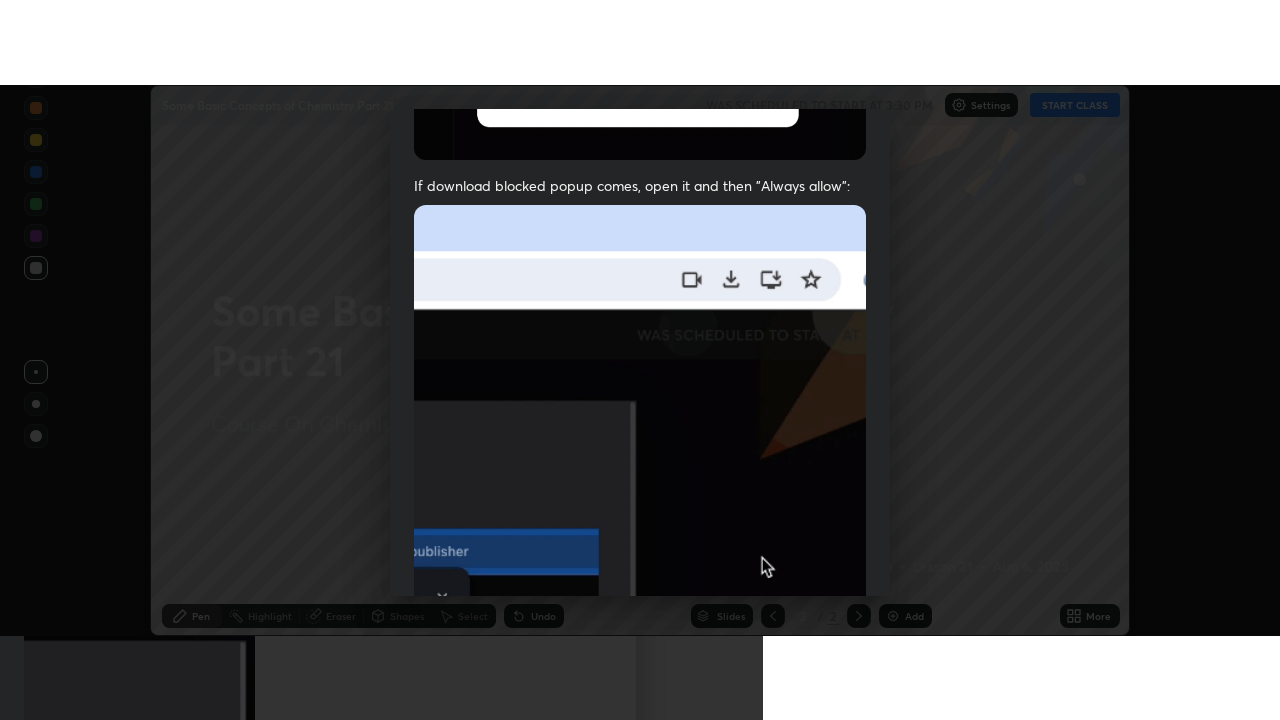 scroll, scrollTop: 513, scrollLeft: 0, axis: vertical 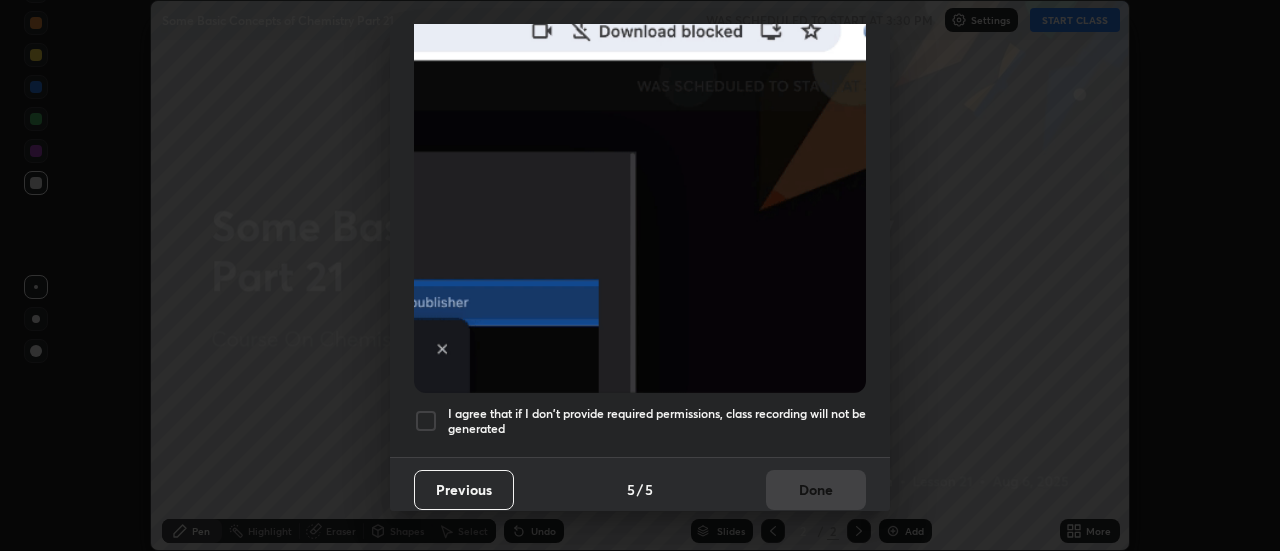 click on "I agree that if I don't provide required permissions, class recording will not be generated" at bounding box center (657, 421) 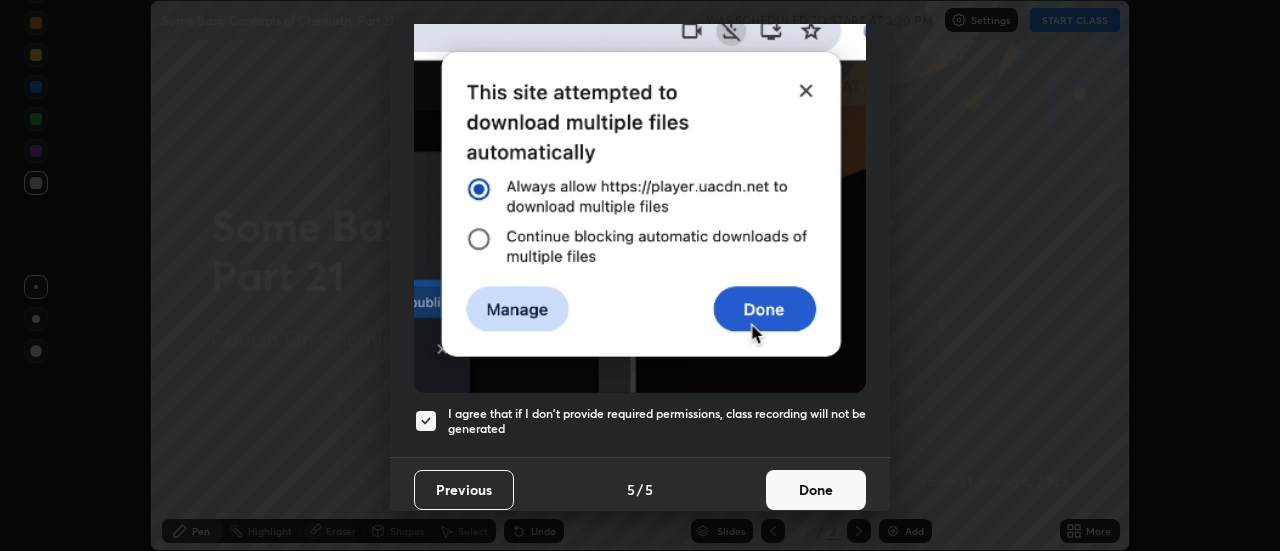 click on "Done" at bounding box center (816, 490) 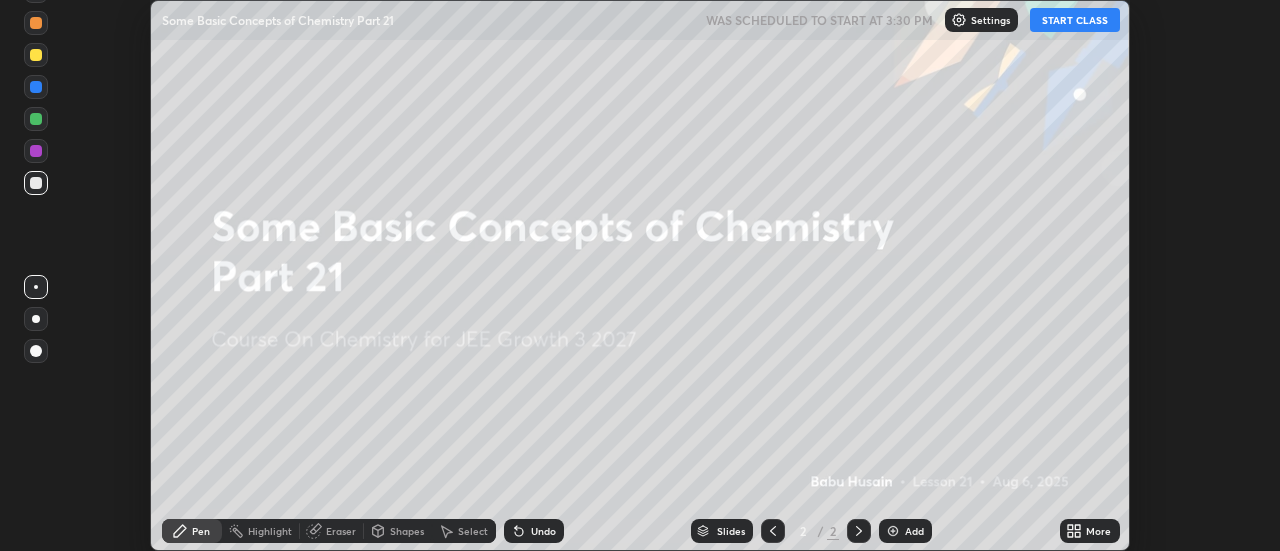 click on "START CLASS" at bounding box center [1075, 20] 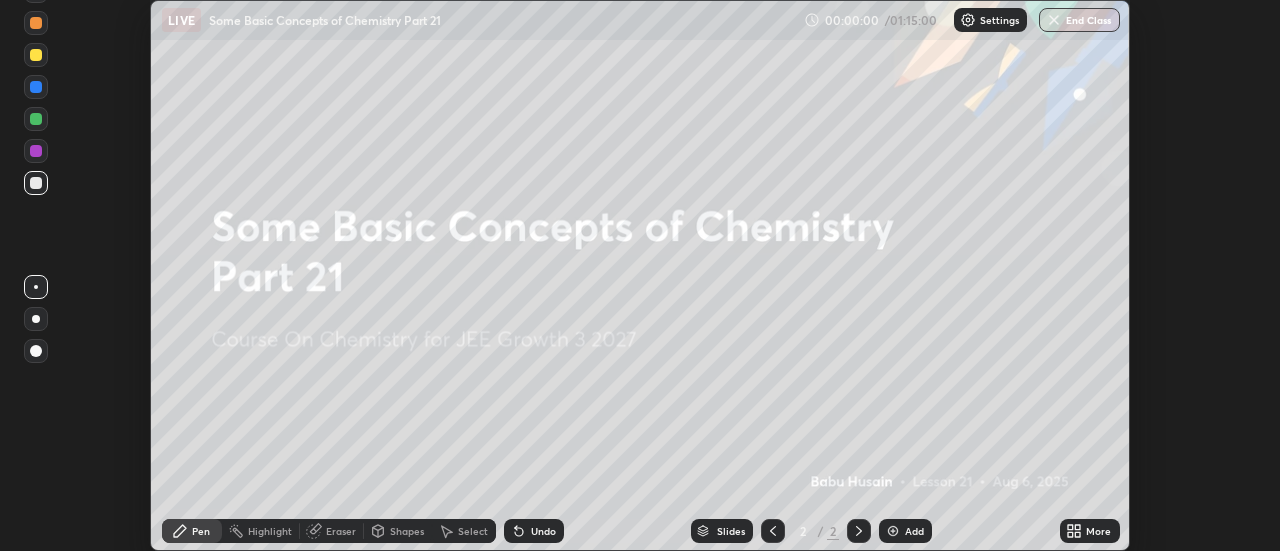 click on "Add" at bounding box center (914, 531) 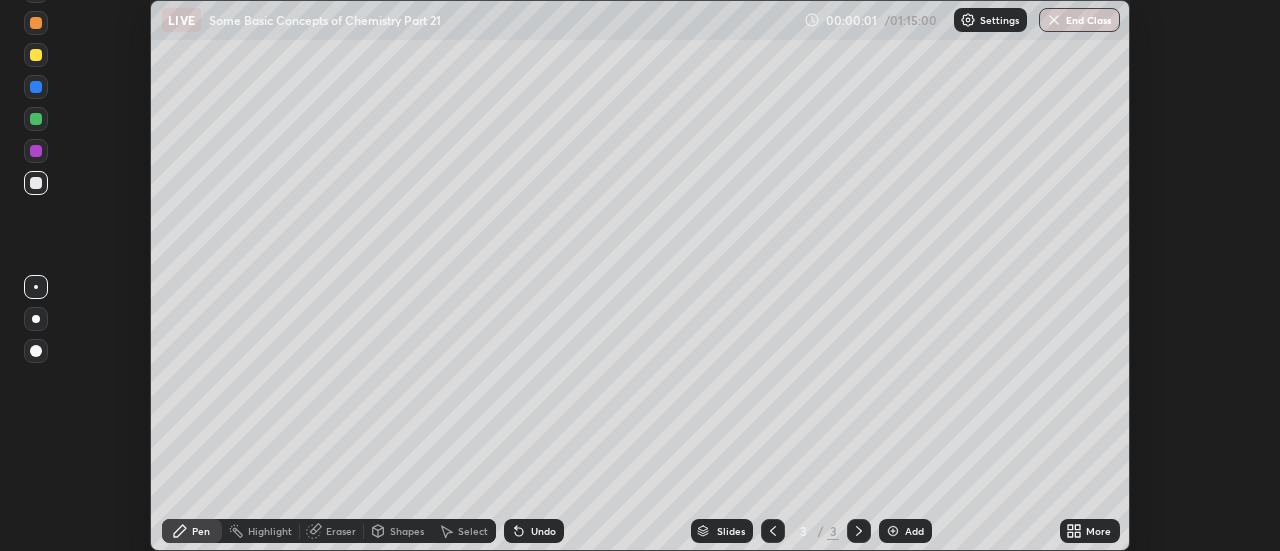 click 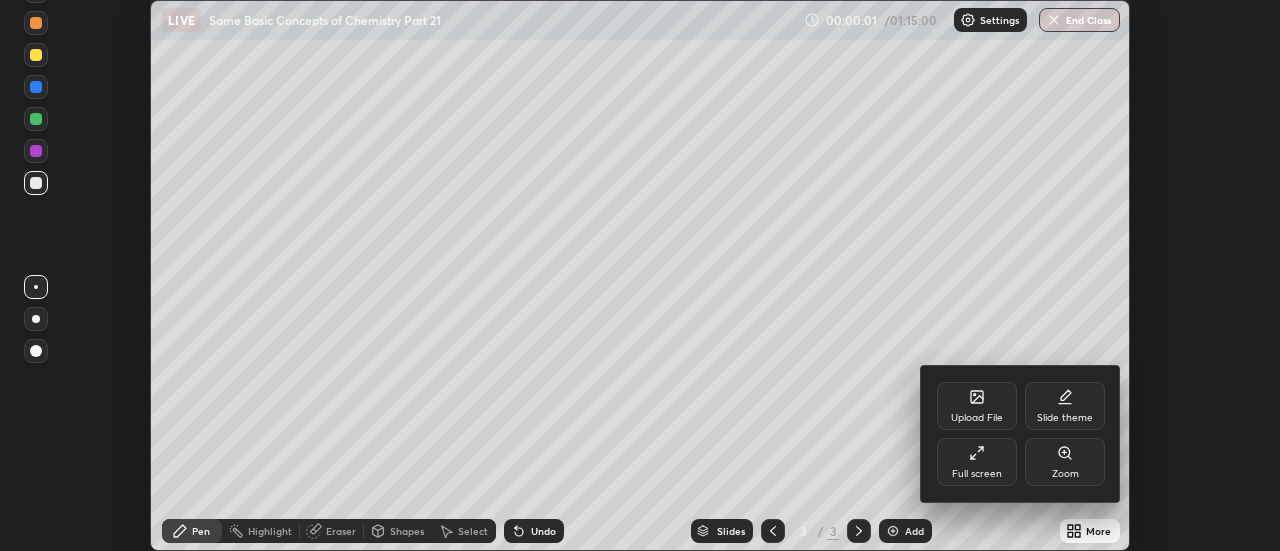 click on "Full screen" at bounding box center [977, 474] 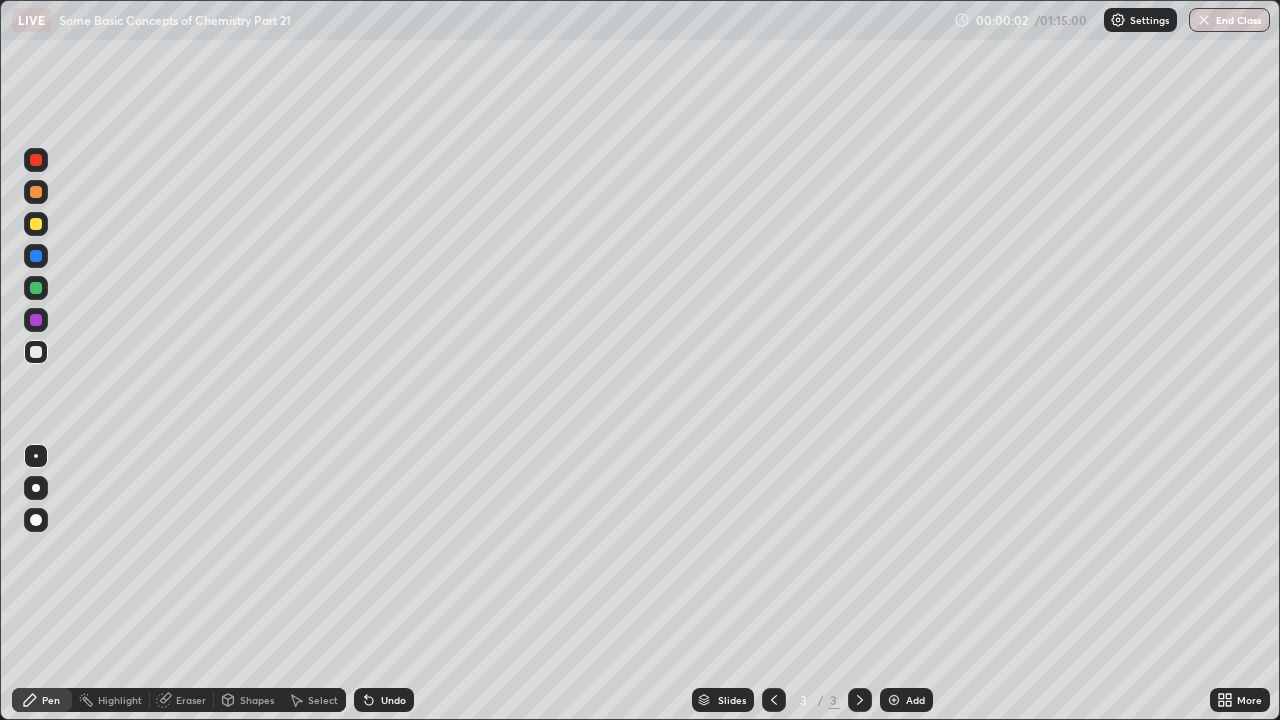 scroll, scrollTop: 99280, scrollLeft: 98720, axis: both 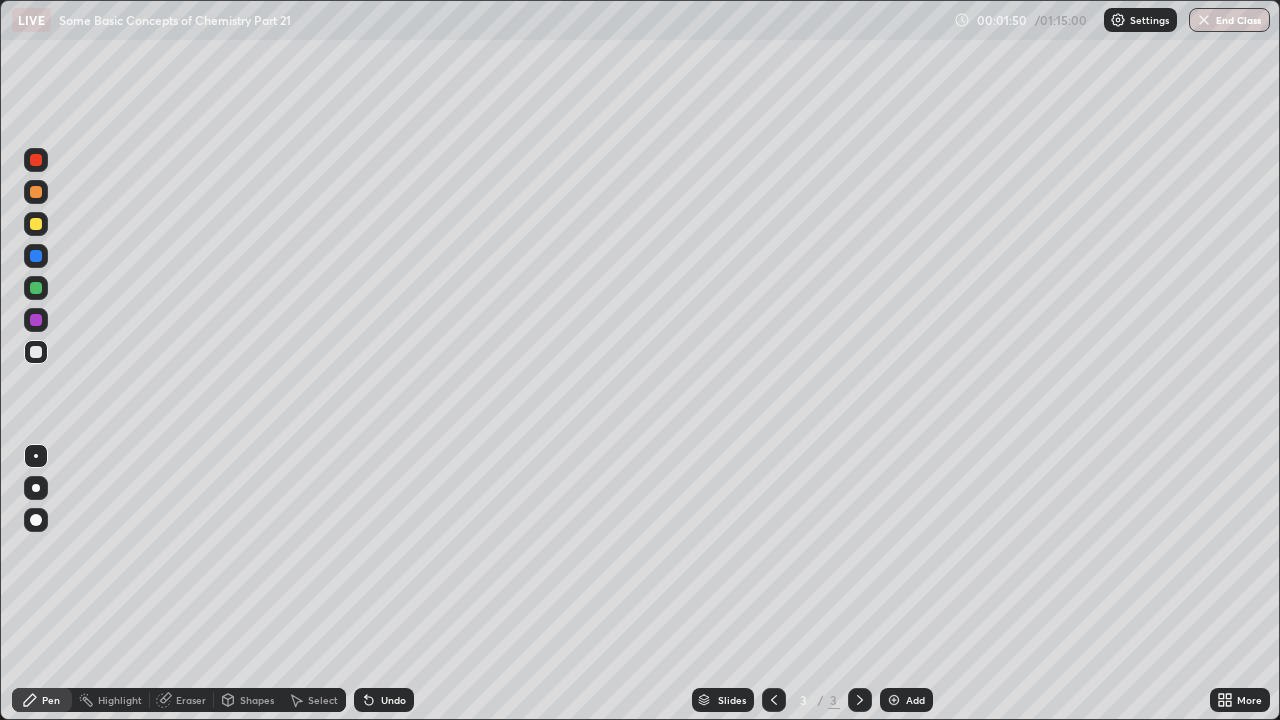click at bounding box center (36, 192) 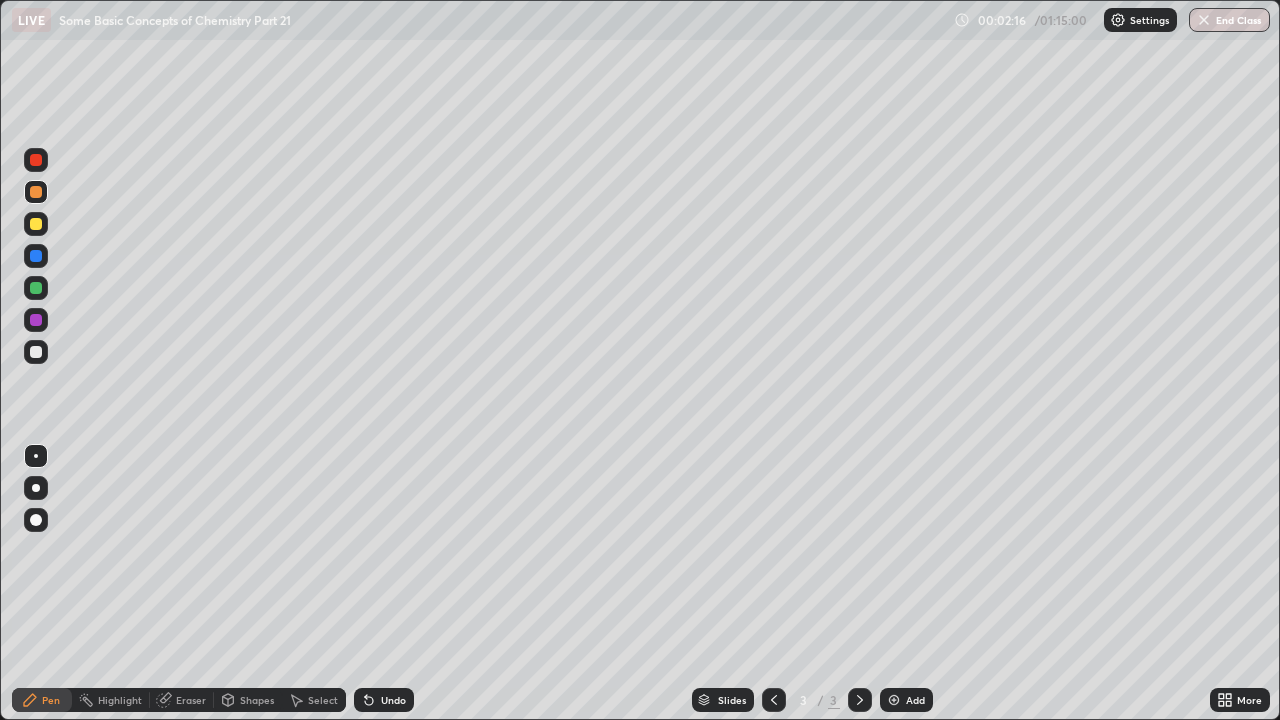 click at bounding box center [36, 352] 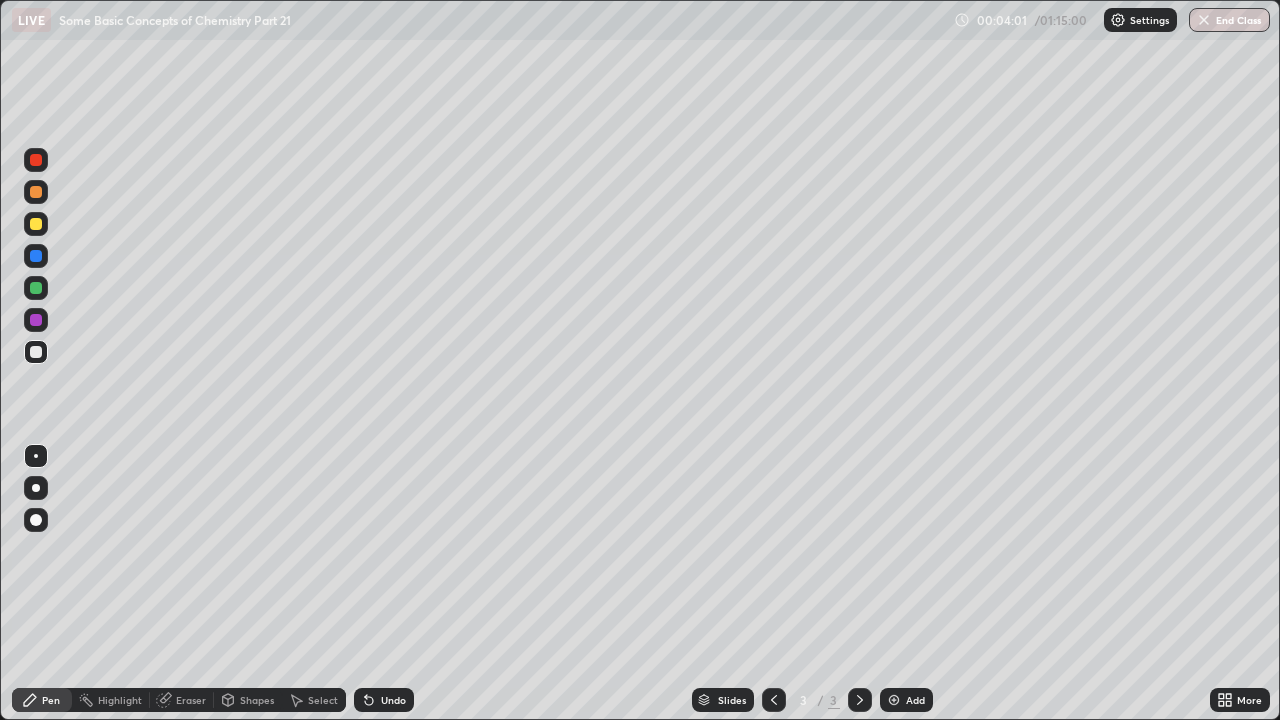 click at bounding box center (36, 288) 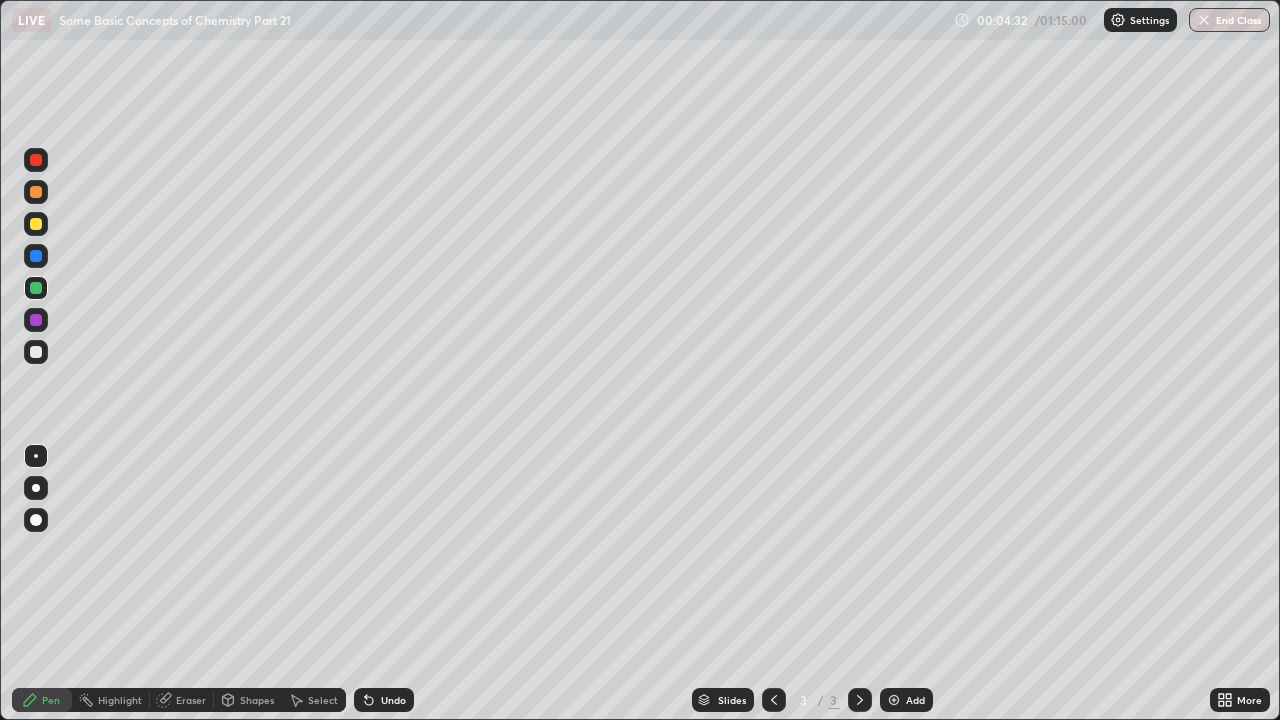 click at bounding box center (36, 320) 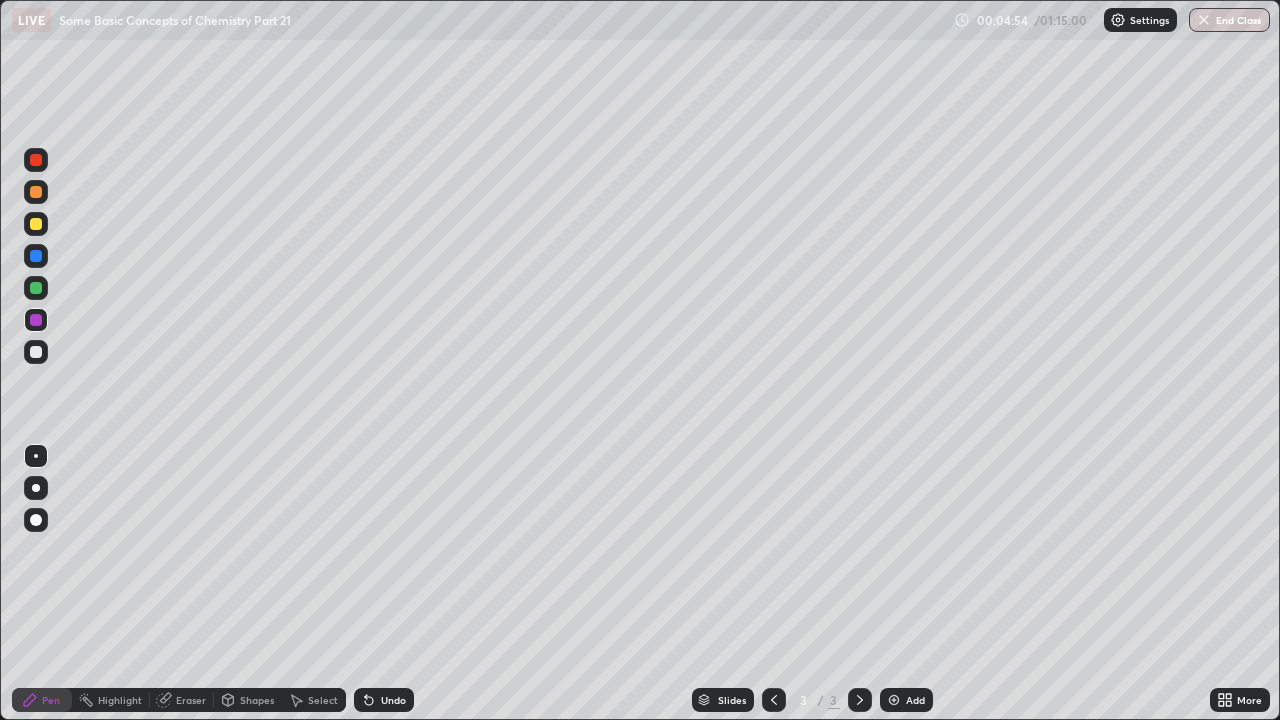 click at bounding box center (36, 288) 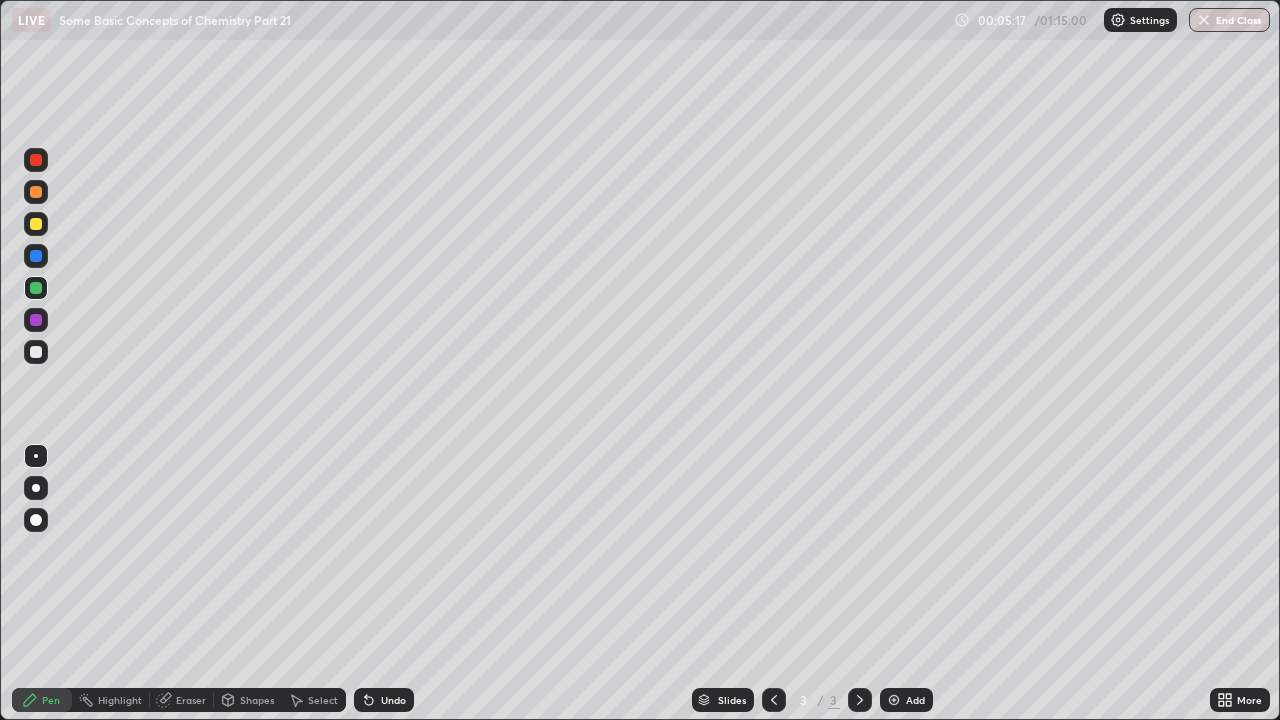 click at bounding box center [36, 224] 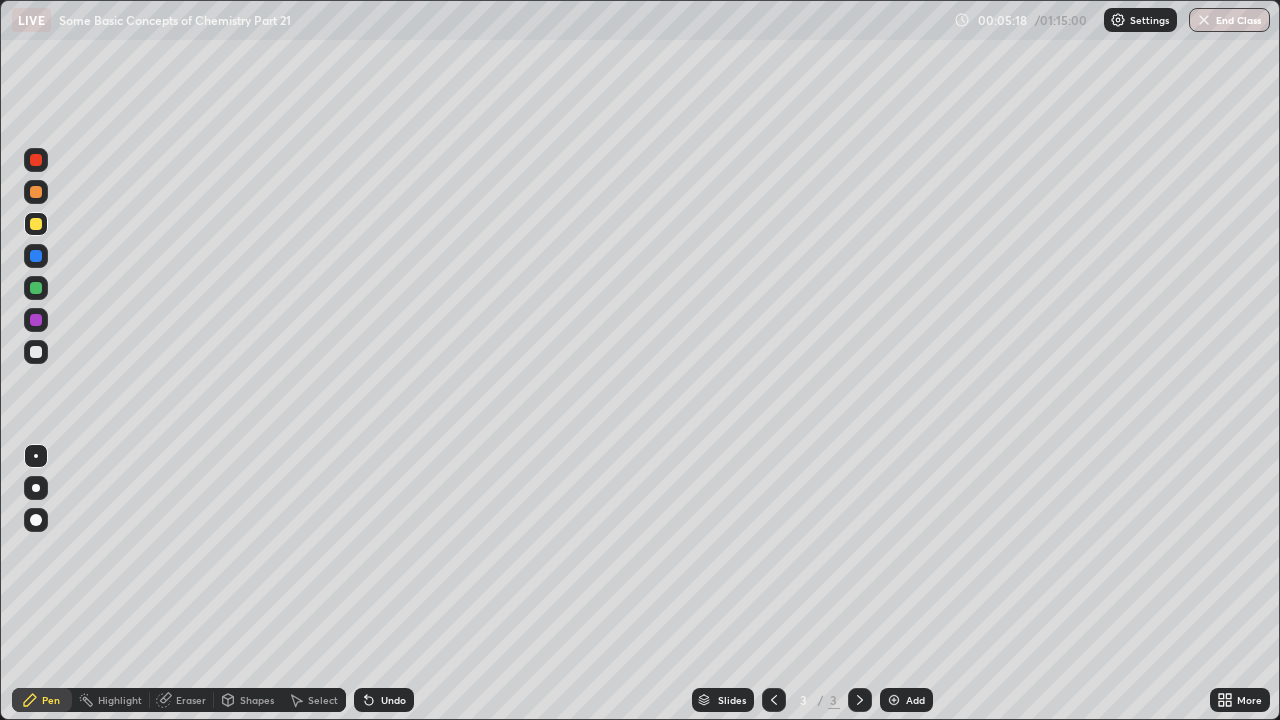 click at bounding box center [36, 320] 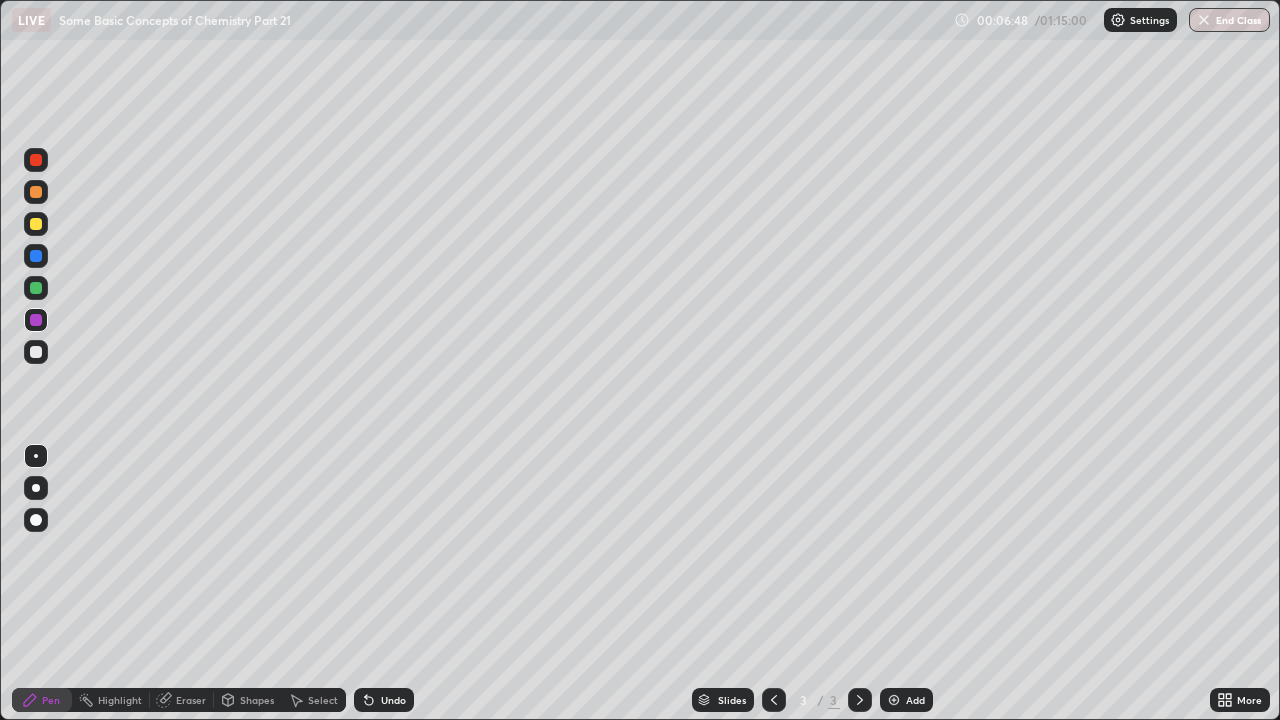 click at bounding box center (36, 224) 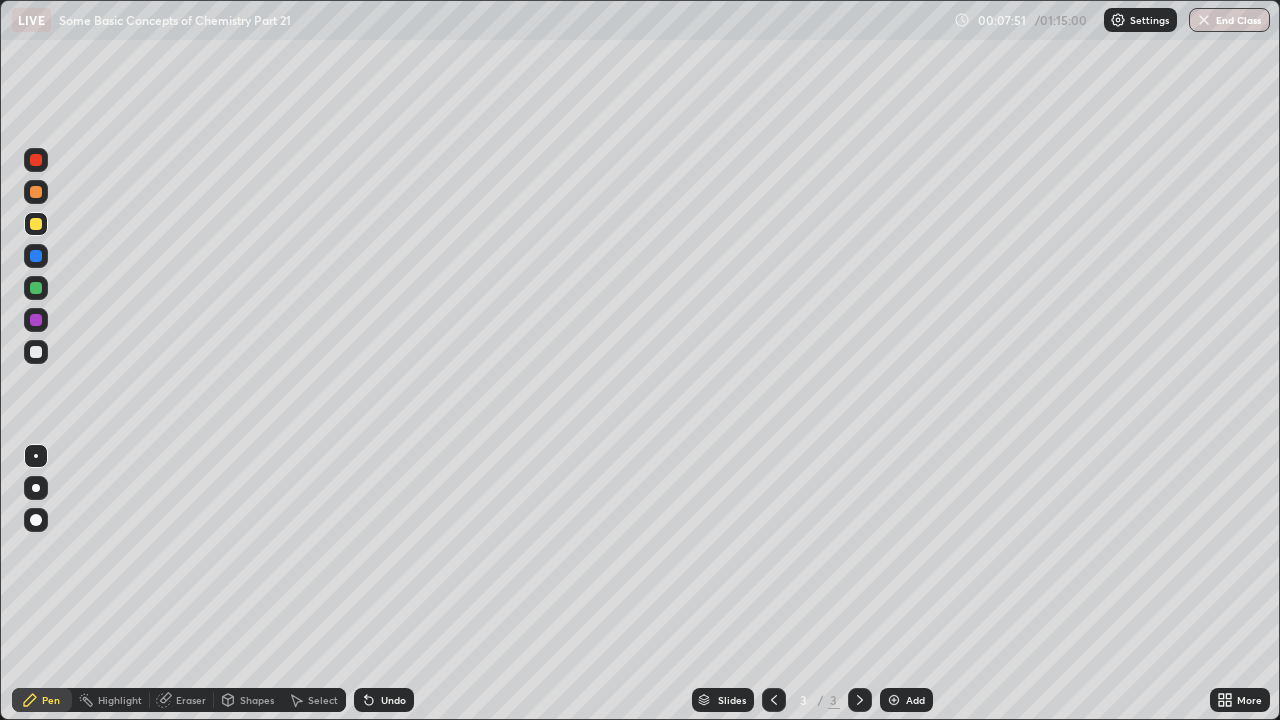 click at bounding box center (36, 352) 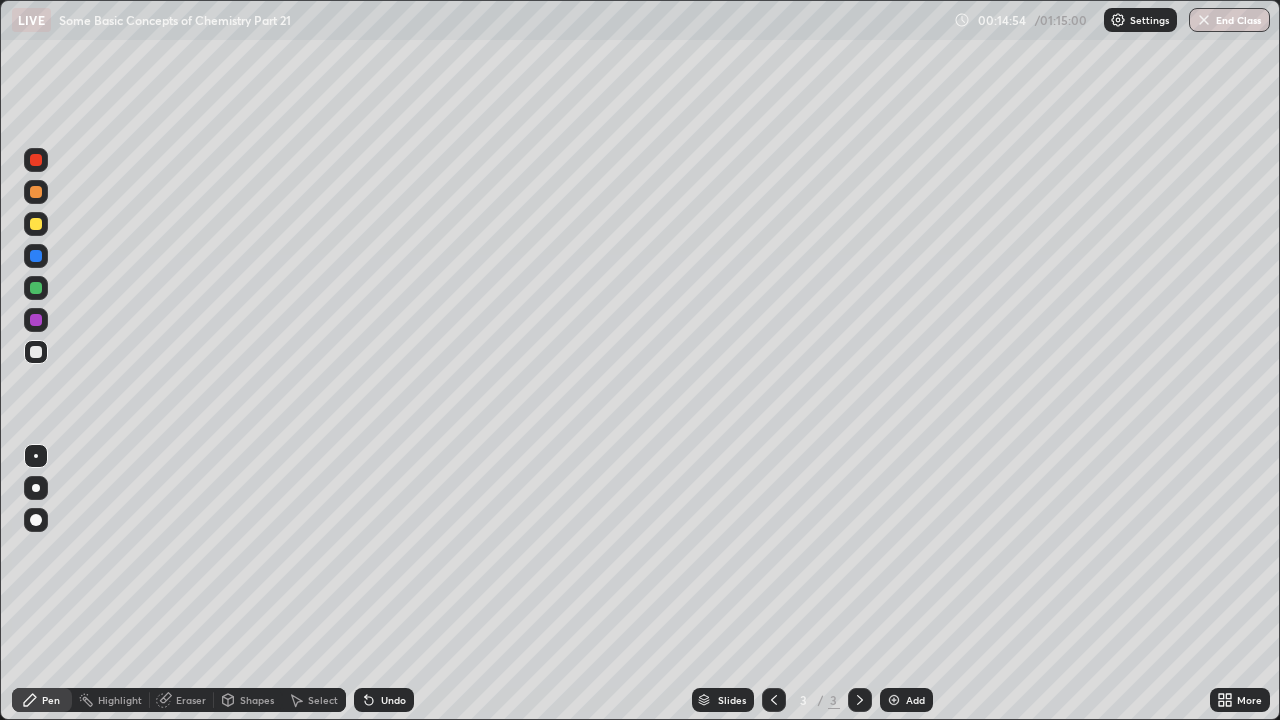 click at bounding box center [894, 700] 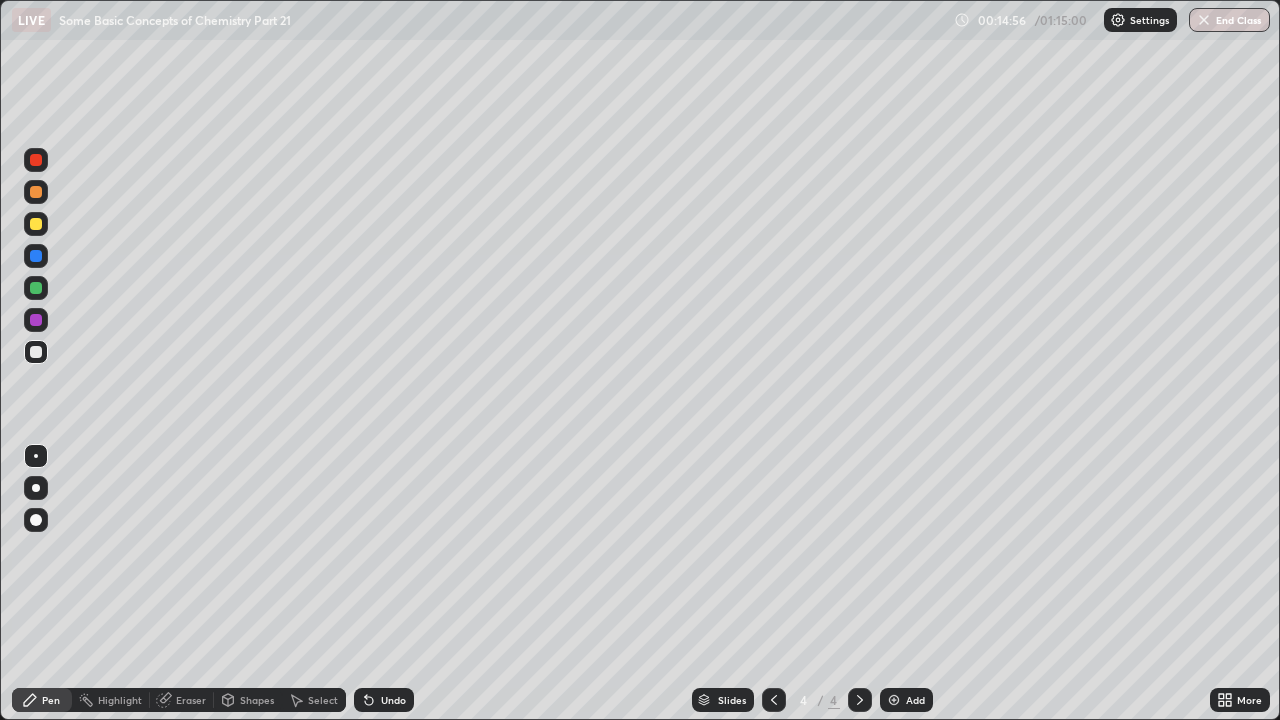 click at bounding box center [36, 352] 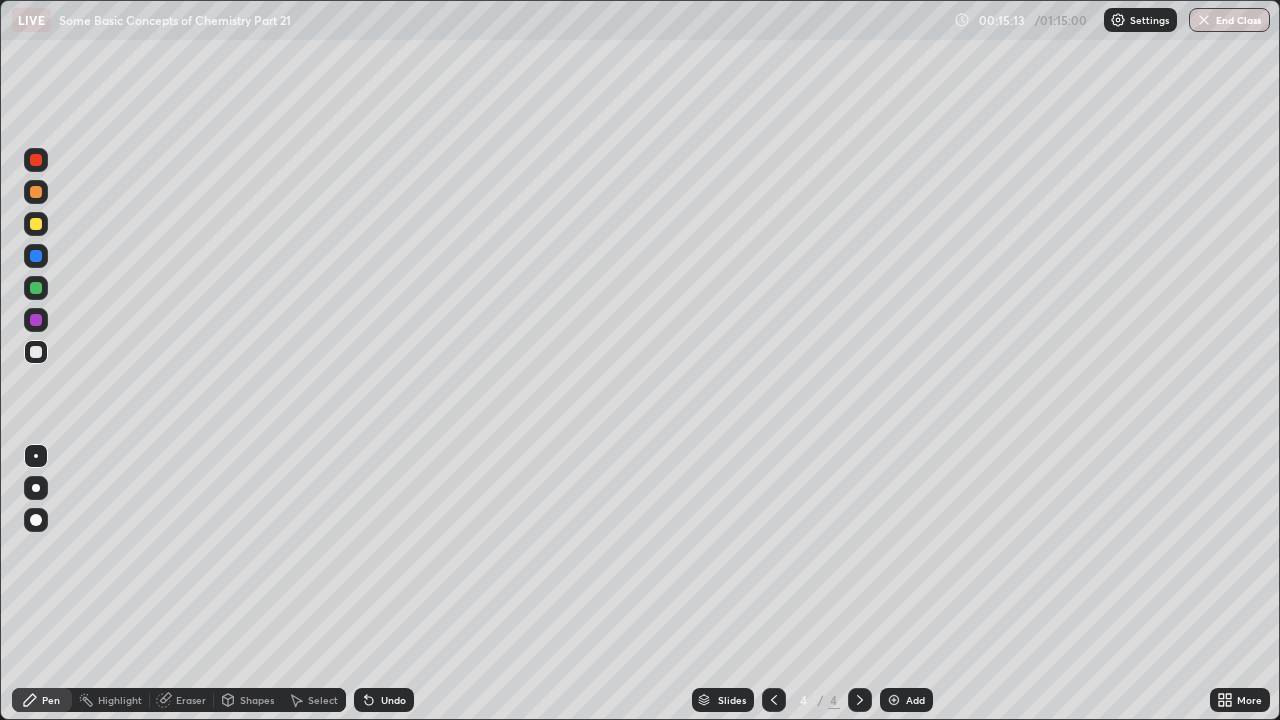click on "Undo" at bounding box center [384, 700] 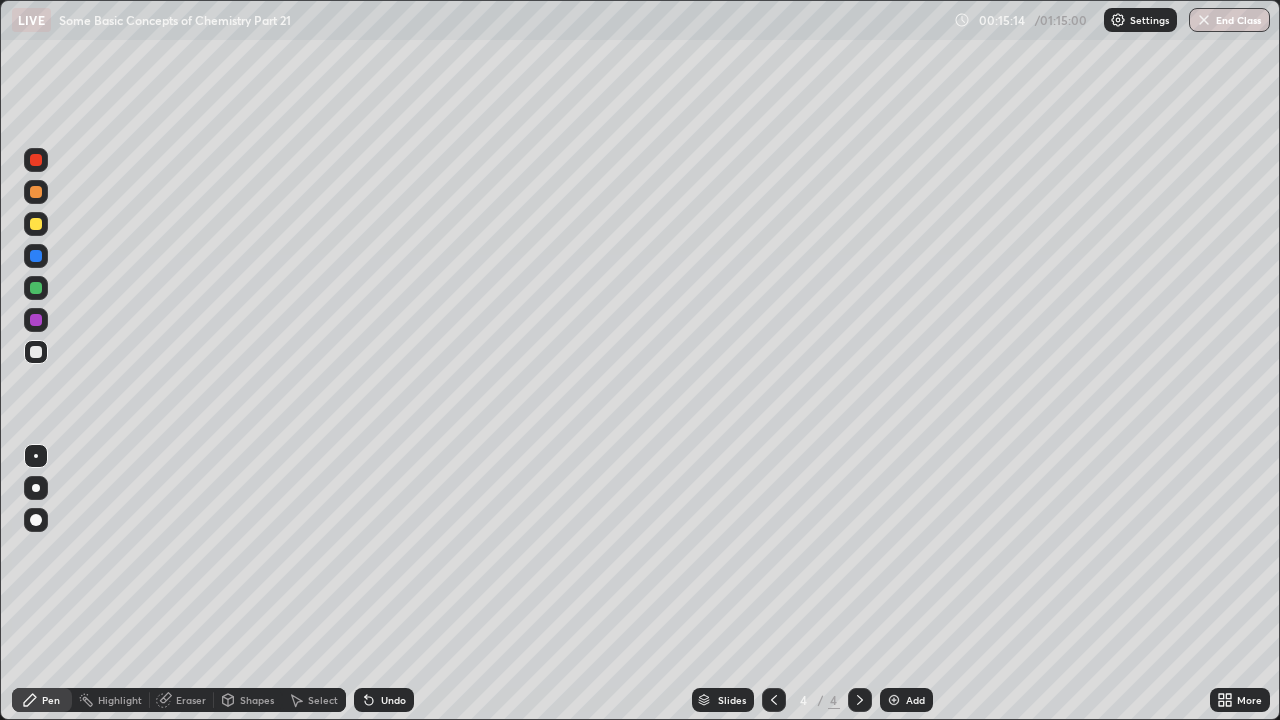 click on "Undo" at bounding box center (384, 700) 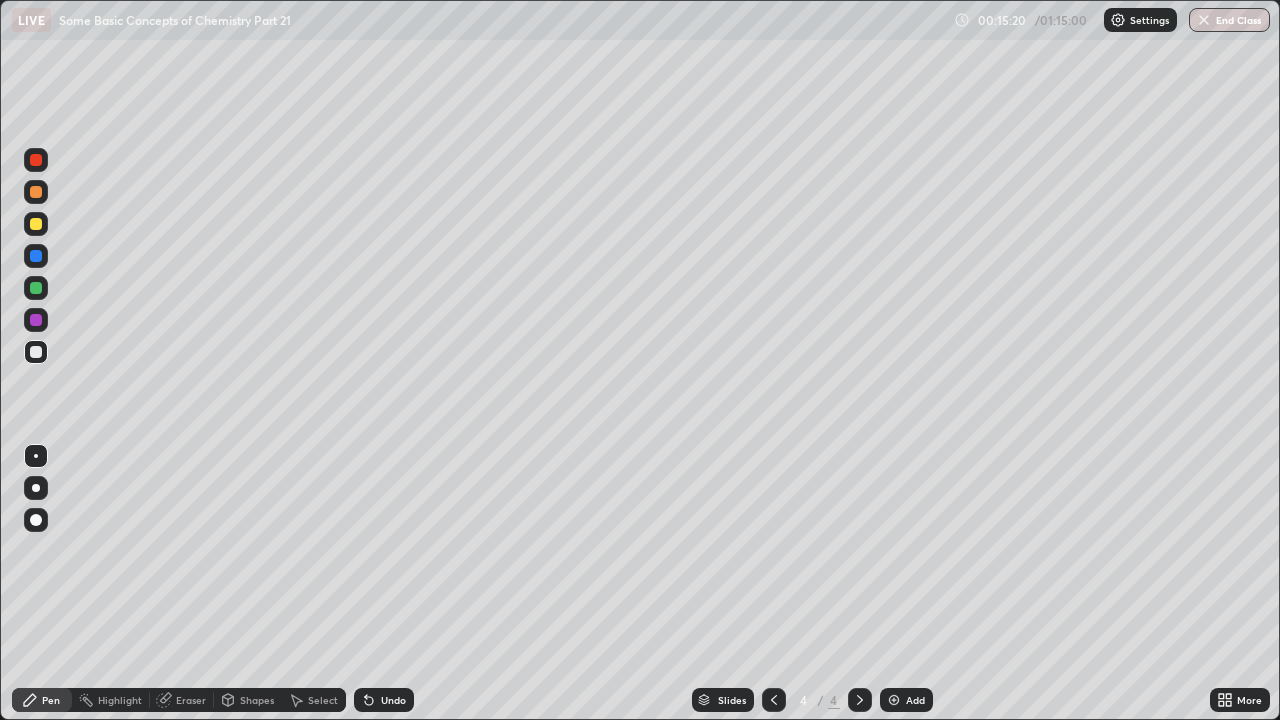 click at bounding box center [36, 288] 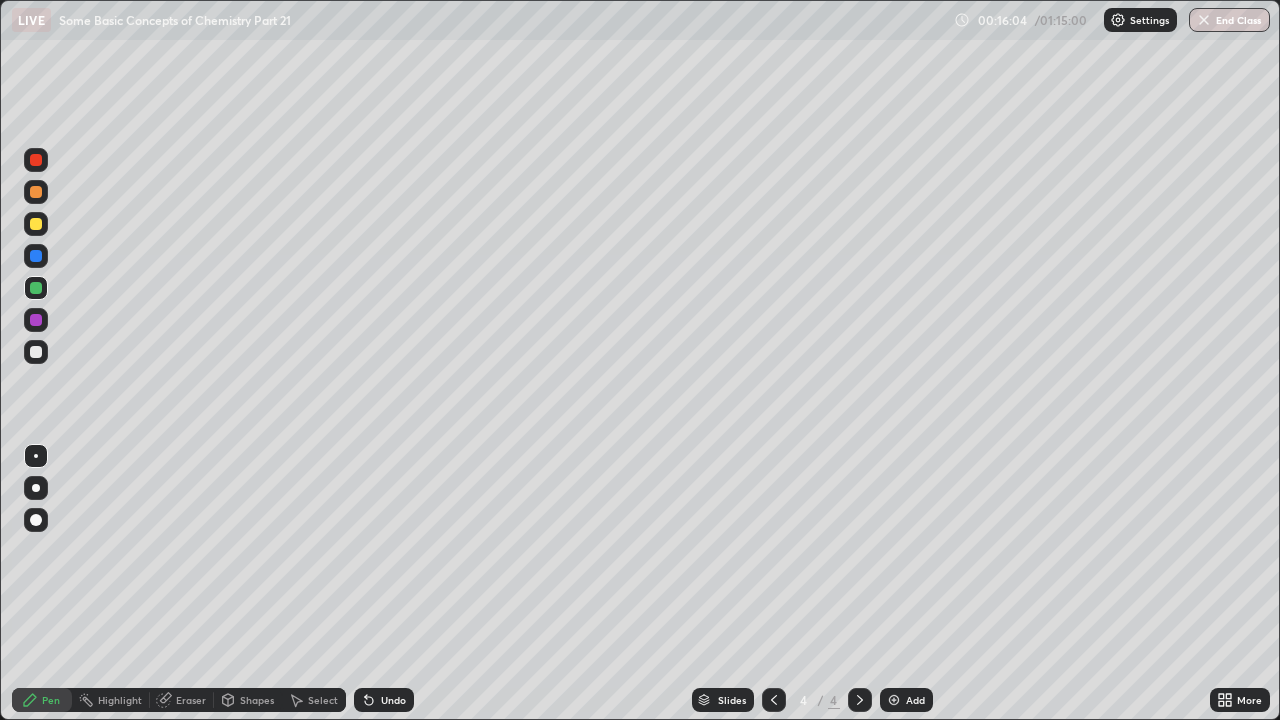 click at bounding box center (36, 352) 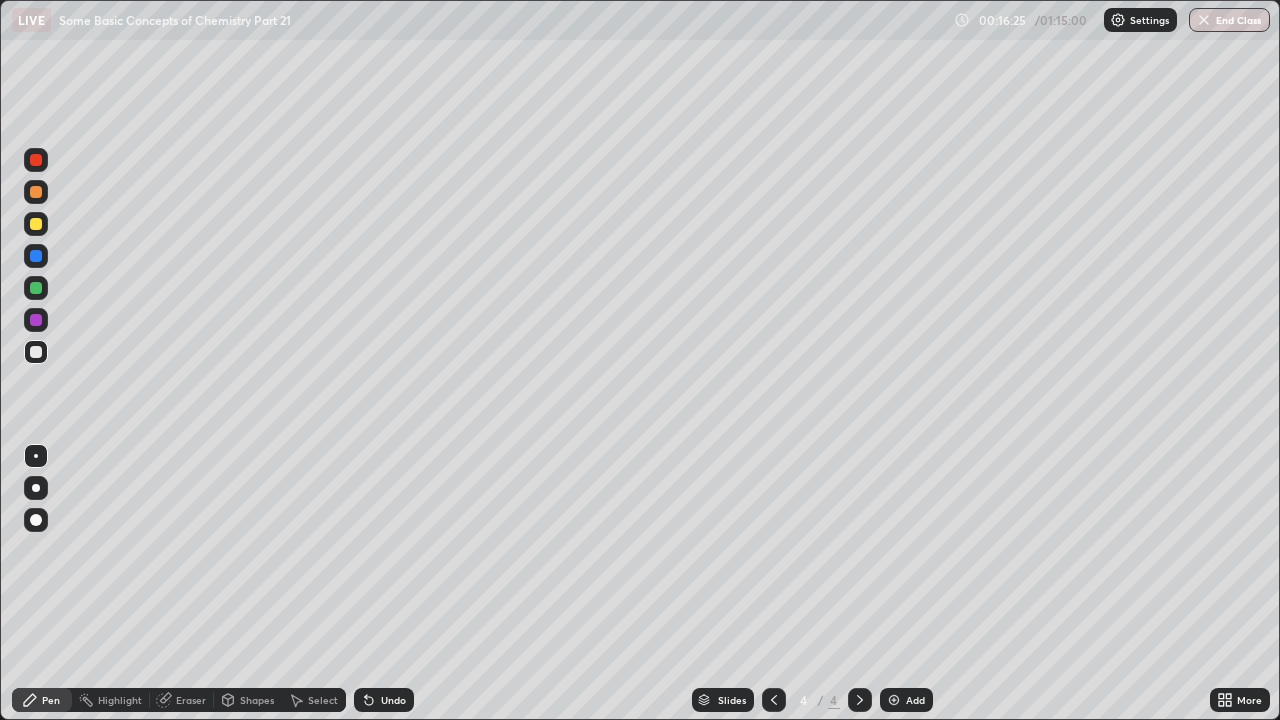 click on "Undo" at bounding box center [393, 700] 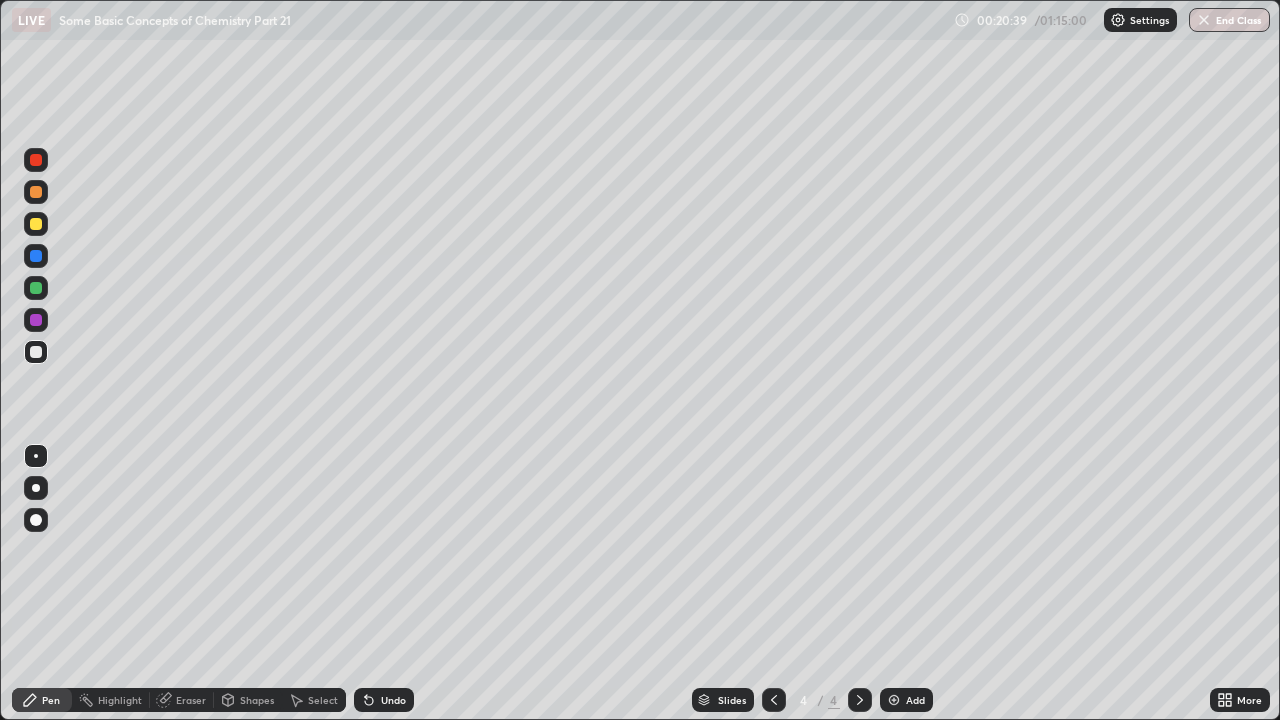 click on "Add" at bounding box center [915, 700] 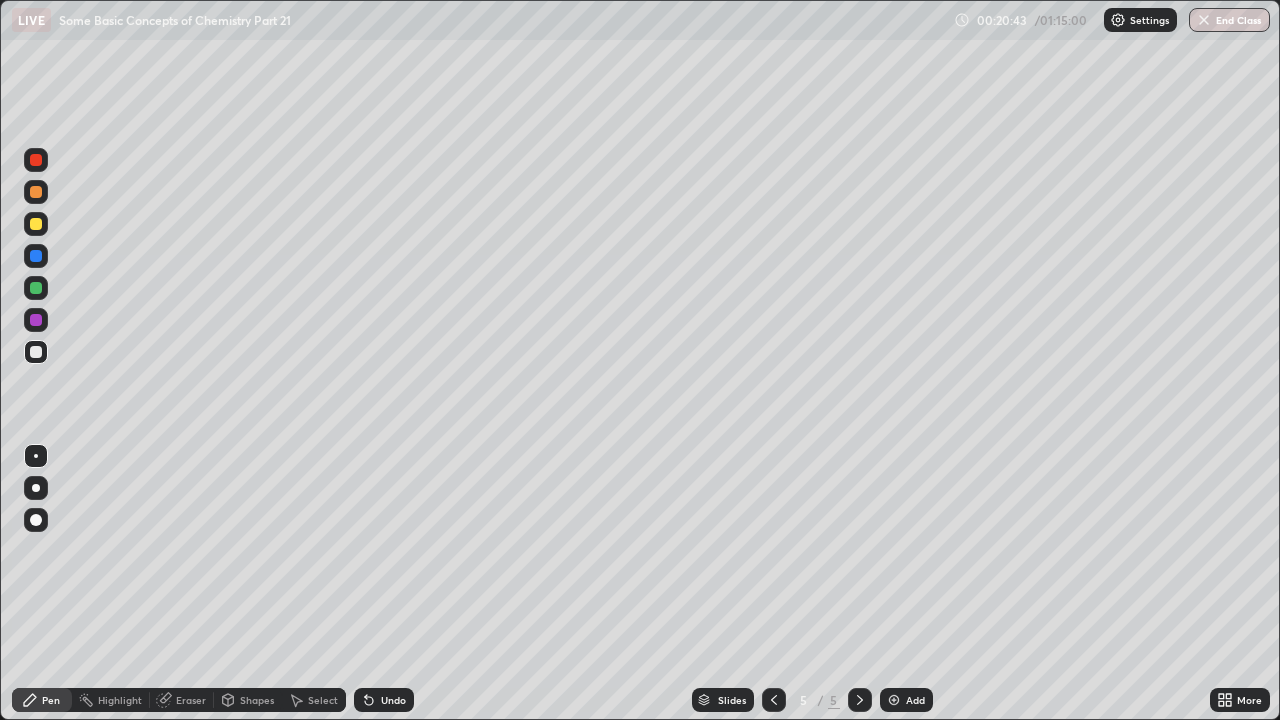 click at bounding box center (36, 224) 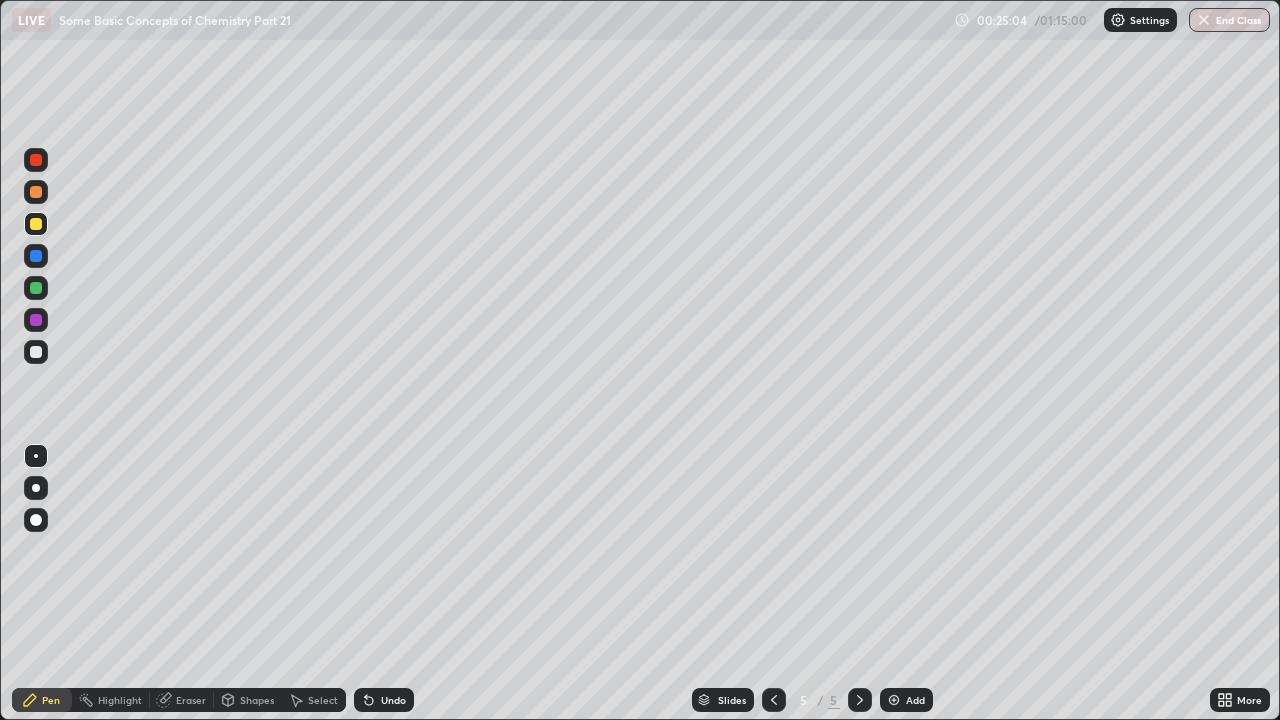 click at bounding box center [36, 352] 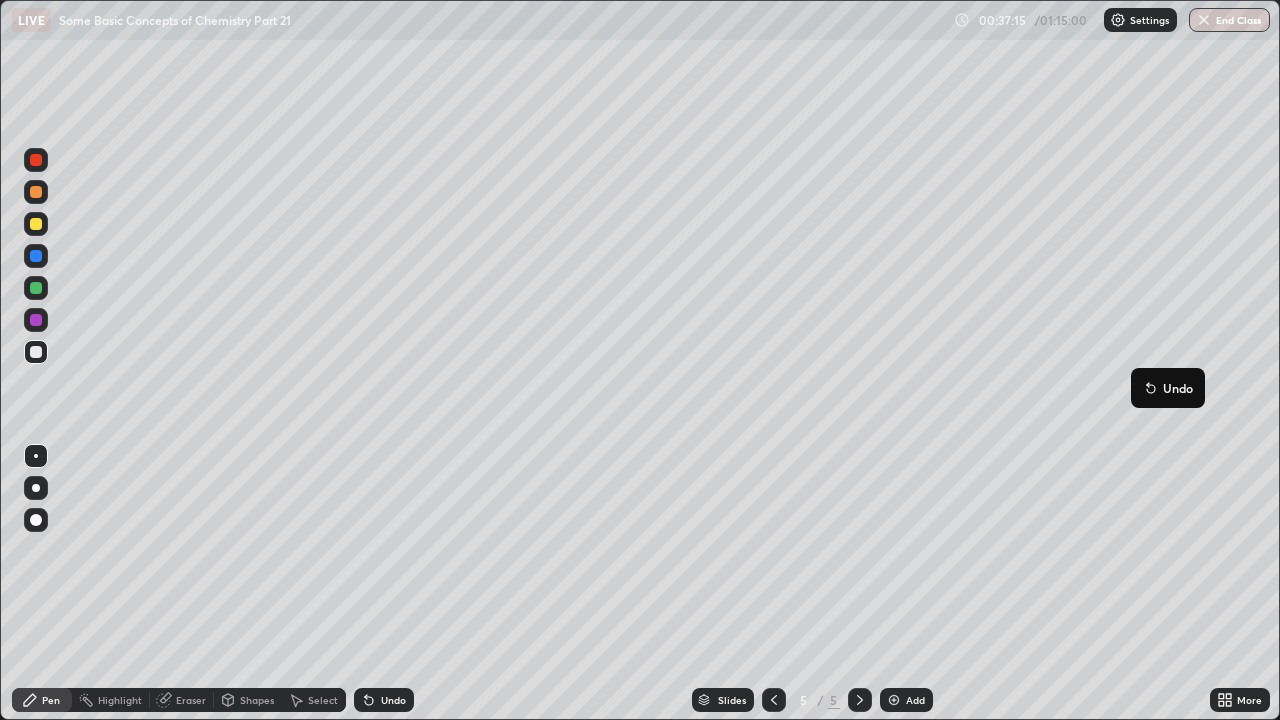 click on "Slides 5 / 5 Add" at bounding box center (812, 700) 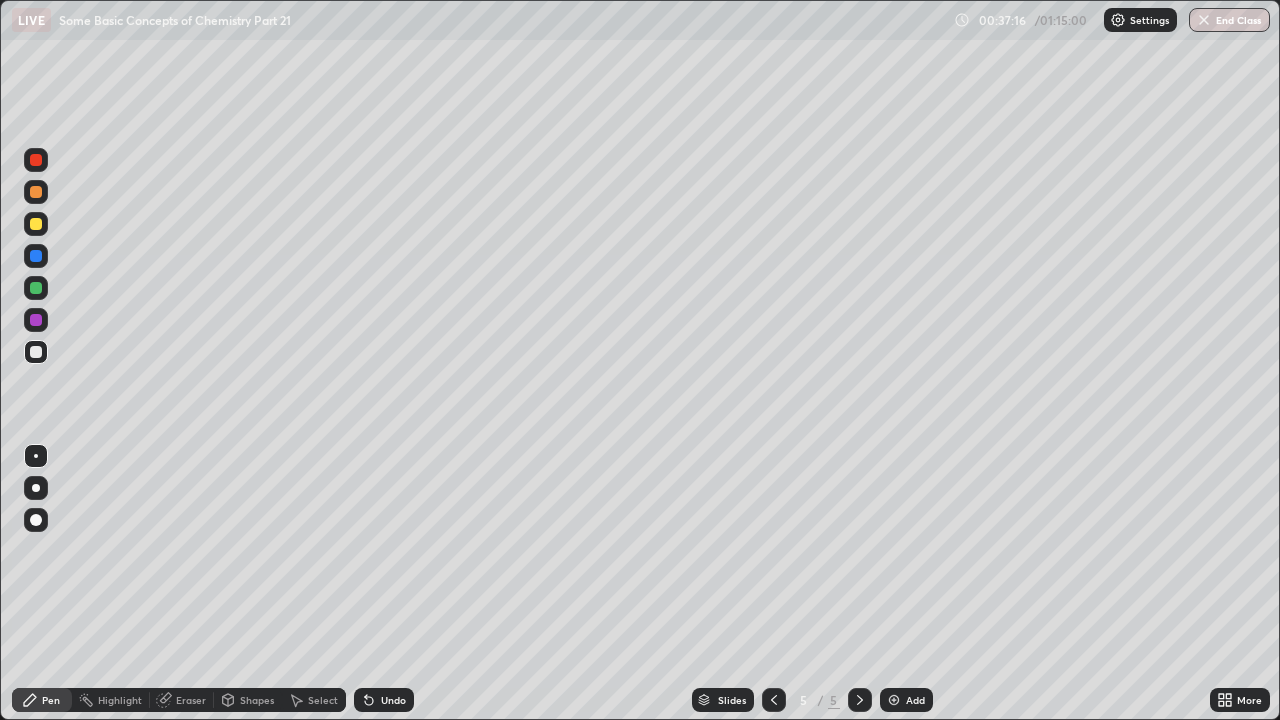 click on "Add" at bounding box center (906, 700) 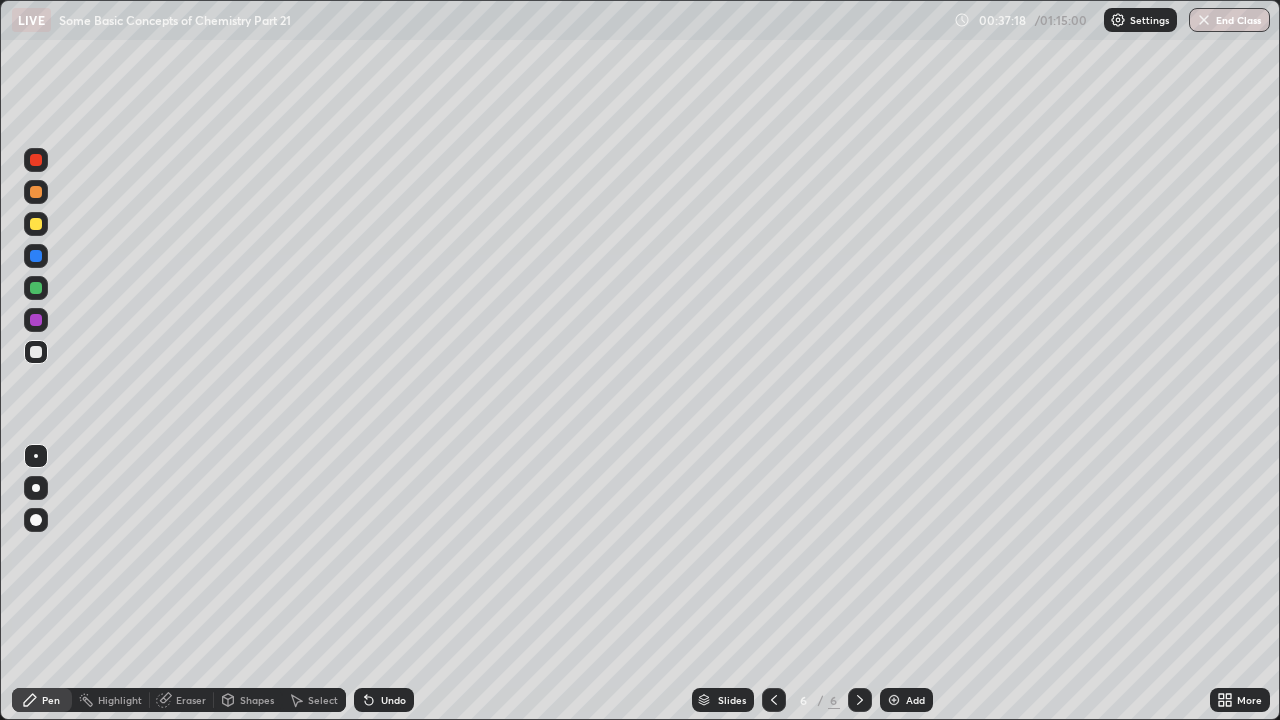 click at bounding box center [36, 224] 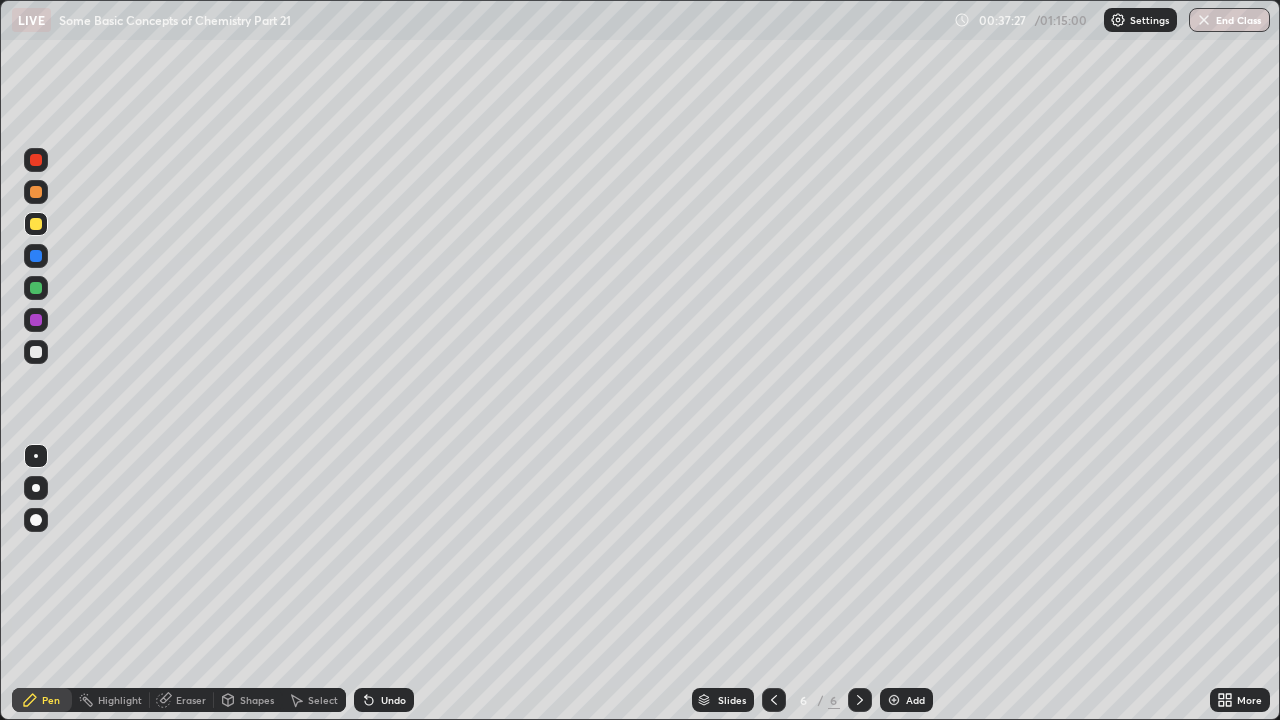 click on "Undo" at bounding box center [384, 700] 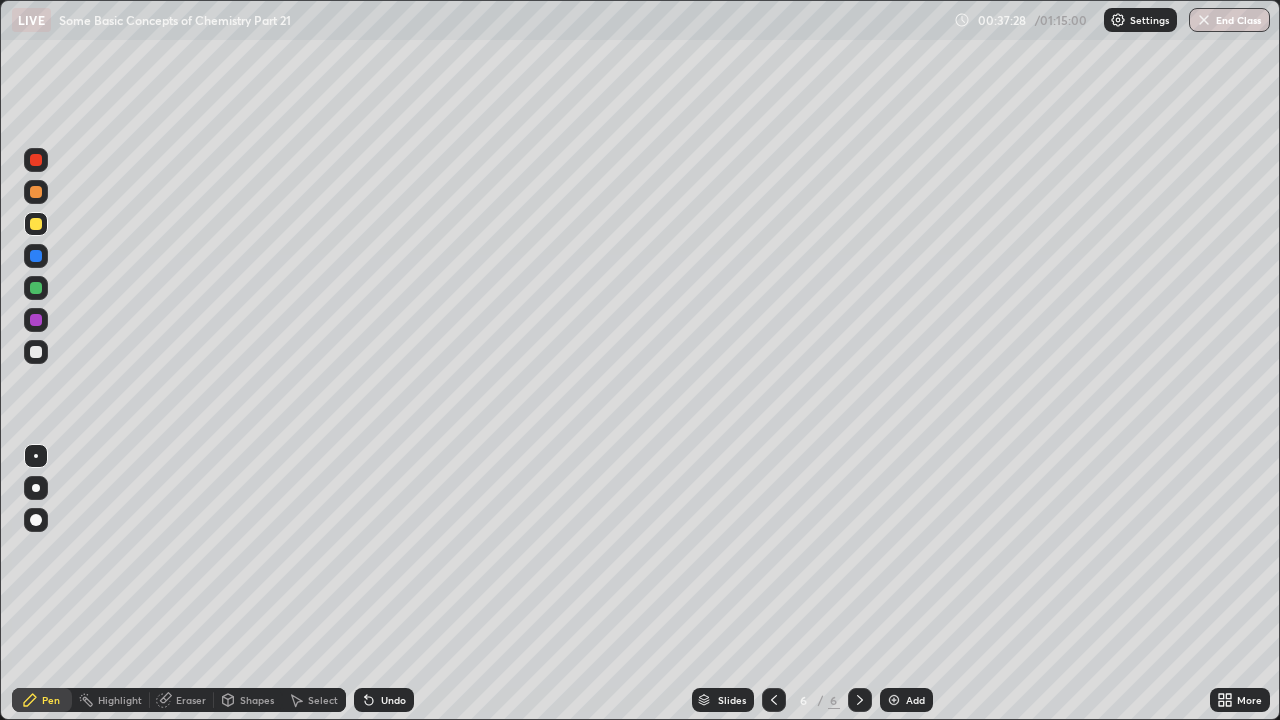 click 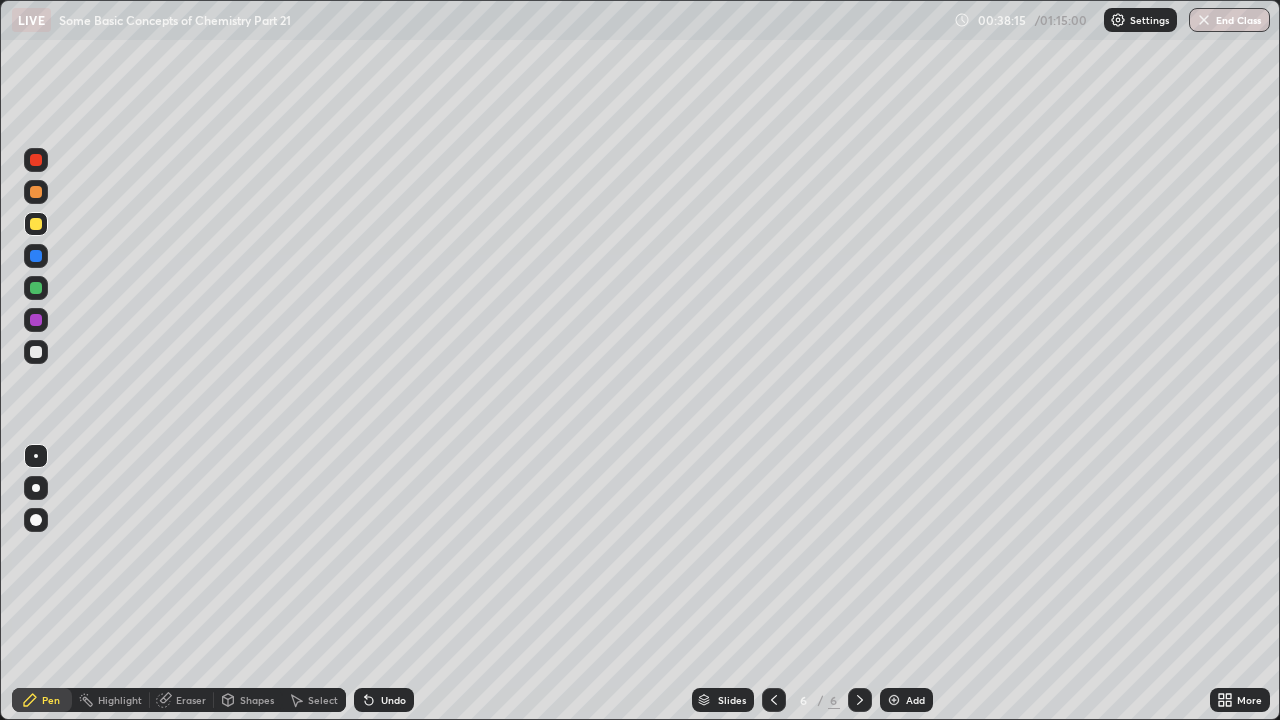 click at bounding box center (36, 256) 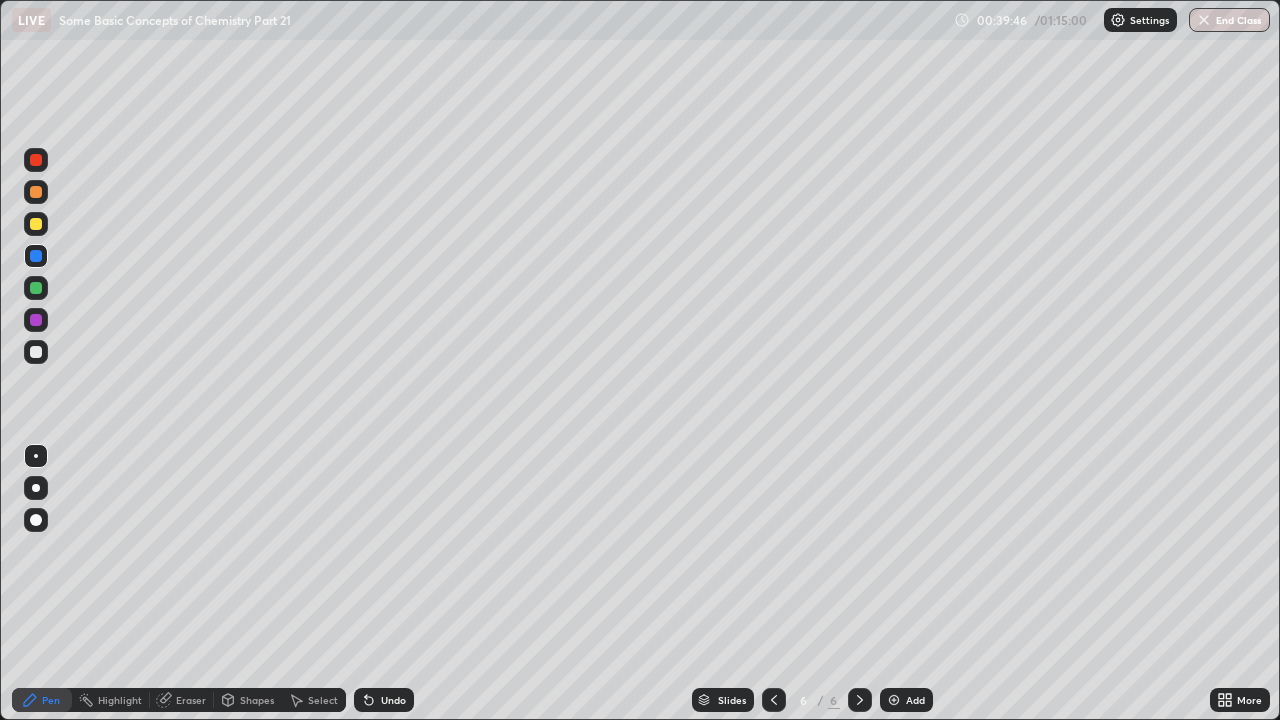click at bounding box center [36, 224] 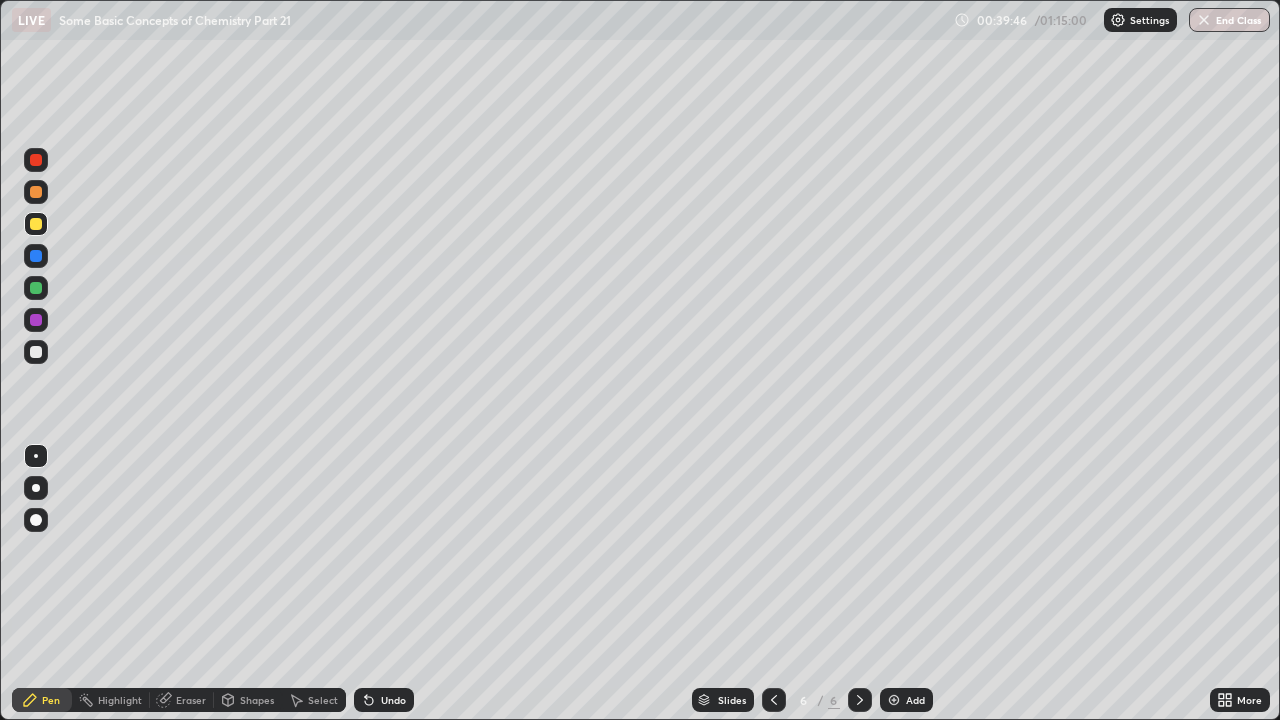 click at bounding box center [36, 256] 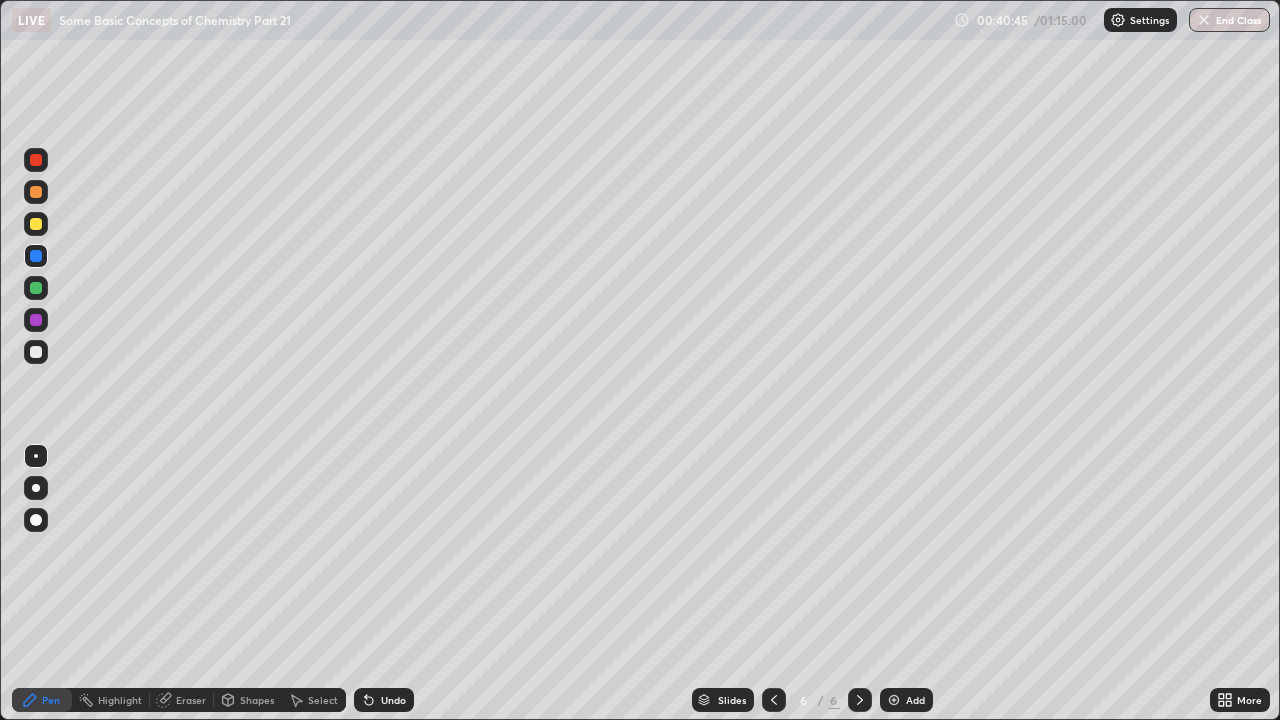click at bounding box center [774, 700] 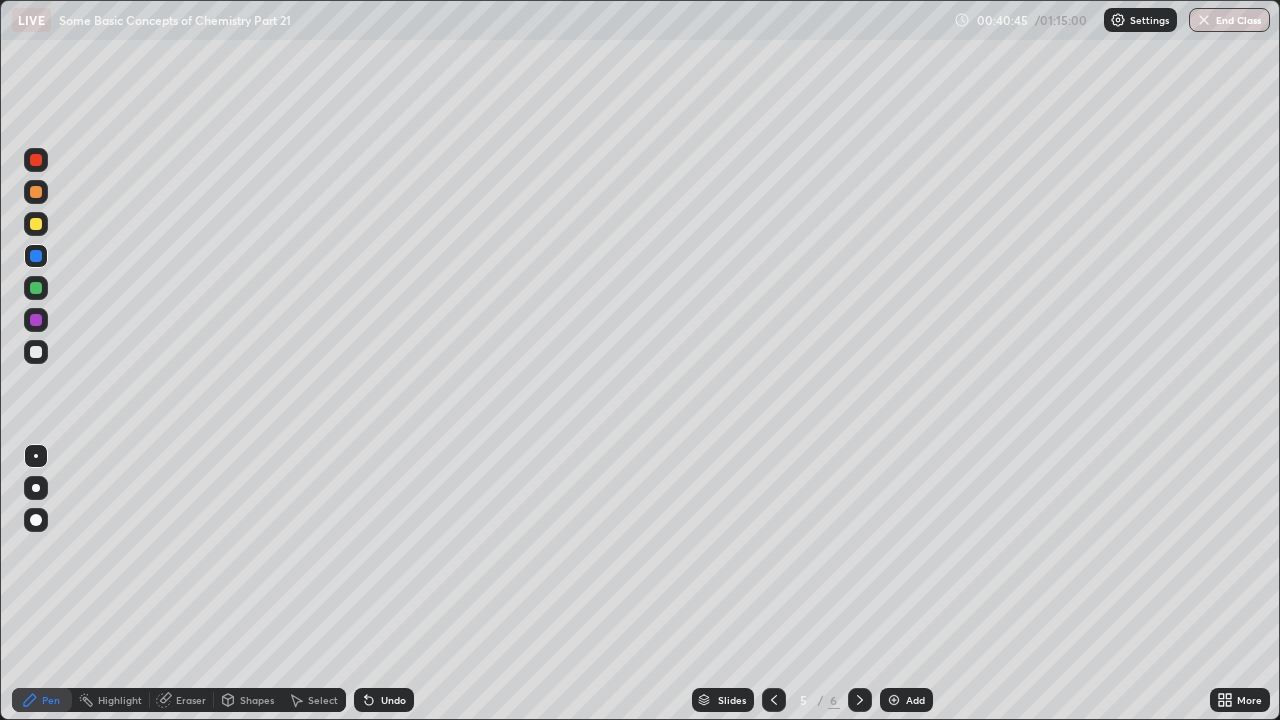click 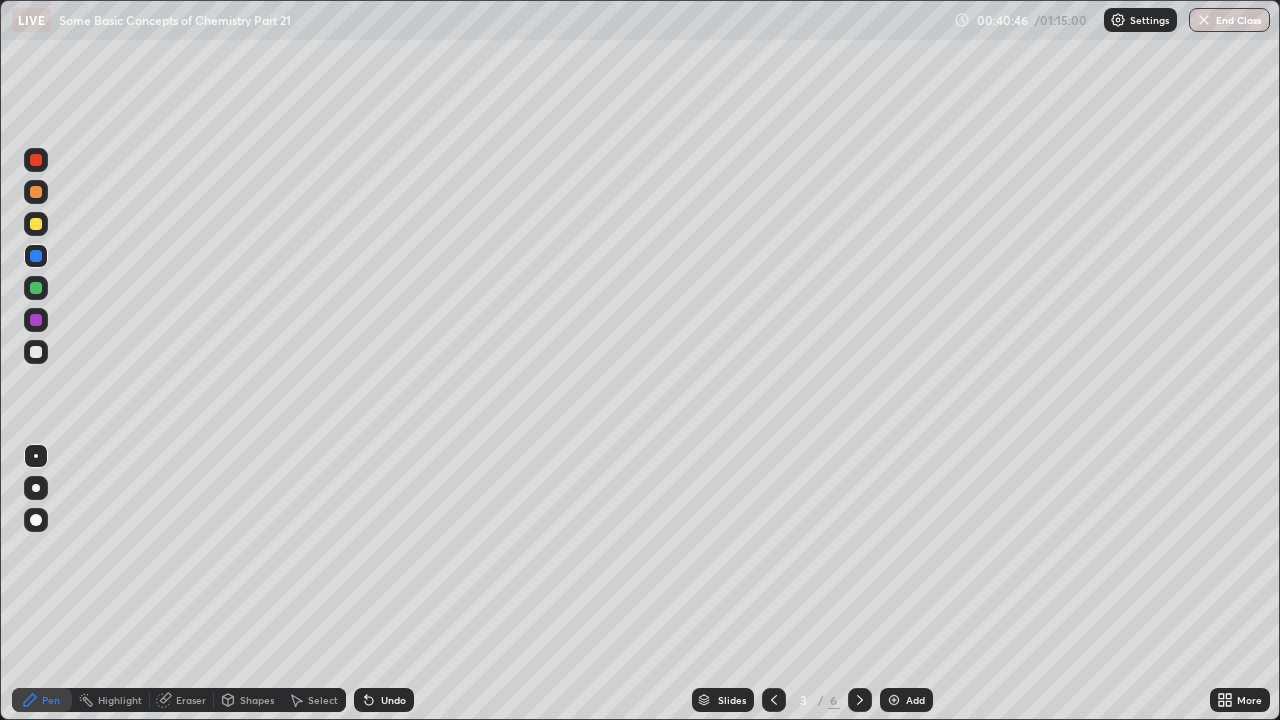 click at bounding box center (860, 700) 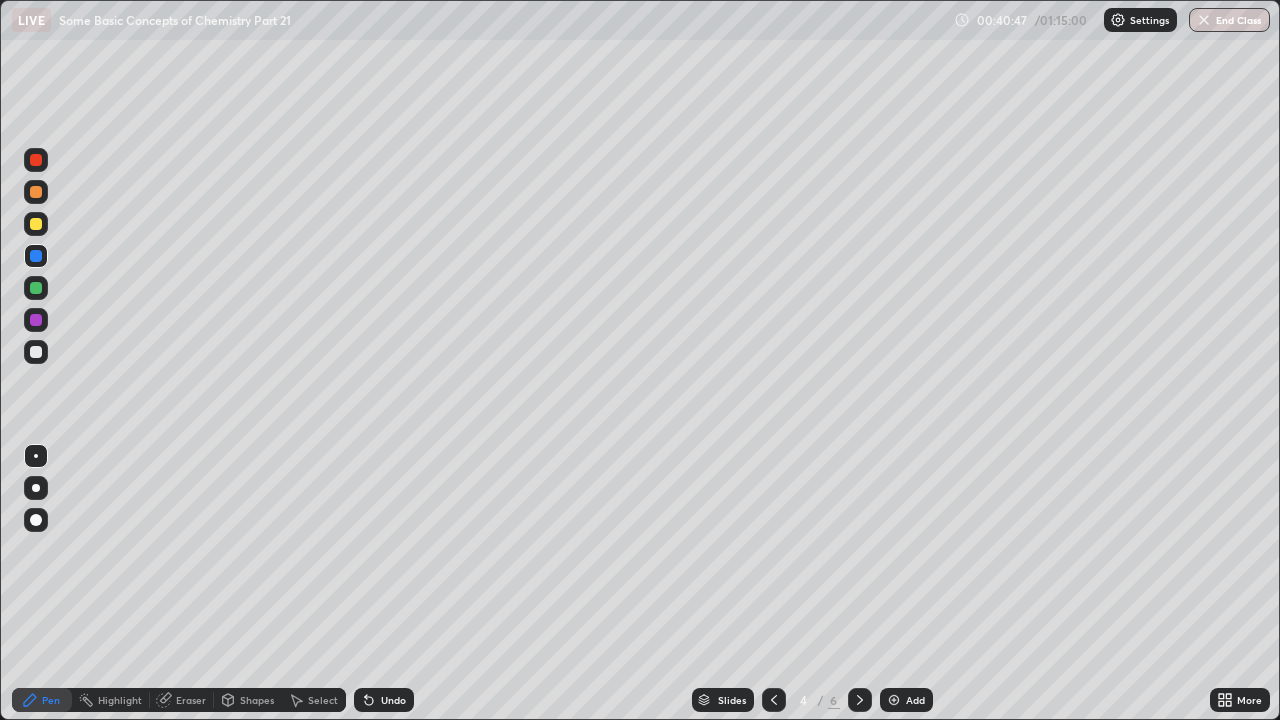 click at bounding box center (860, 700) 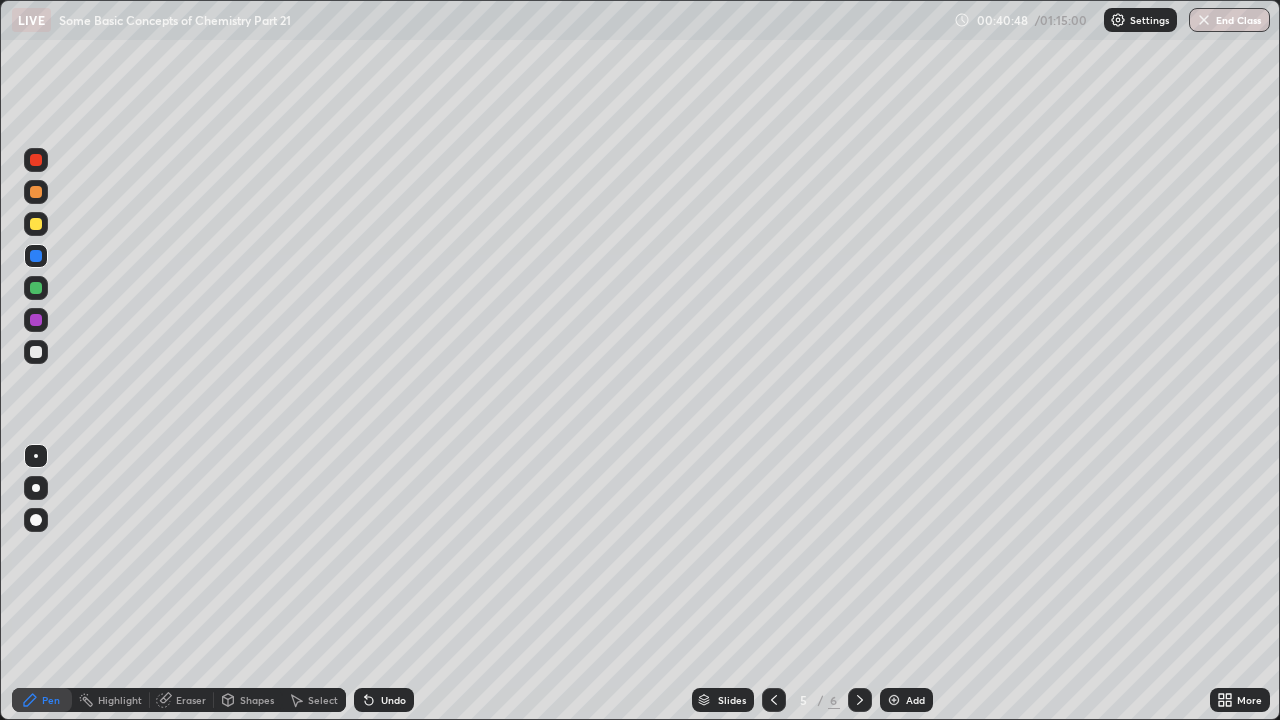 click 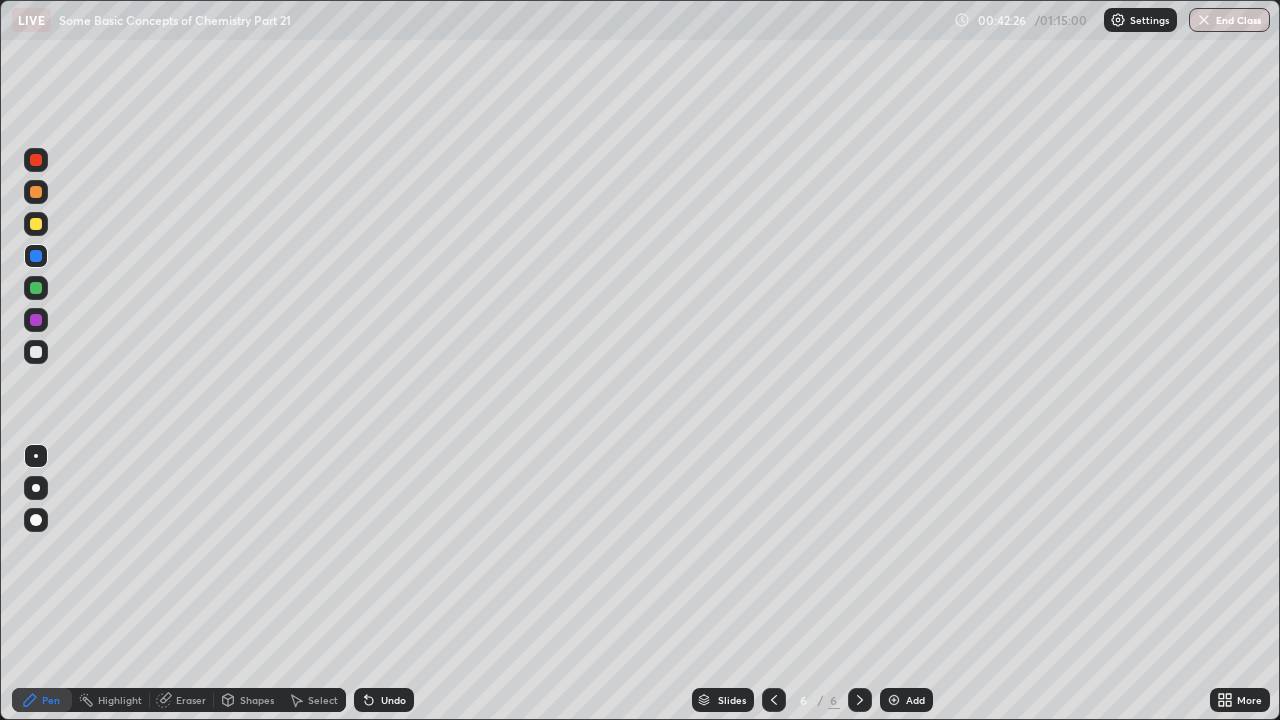 click 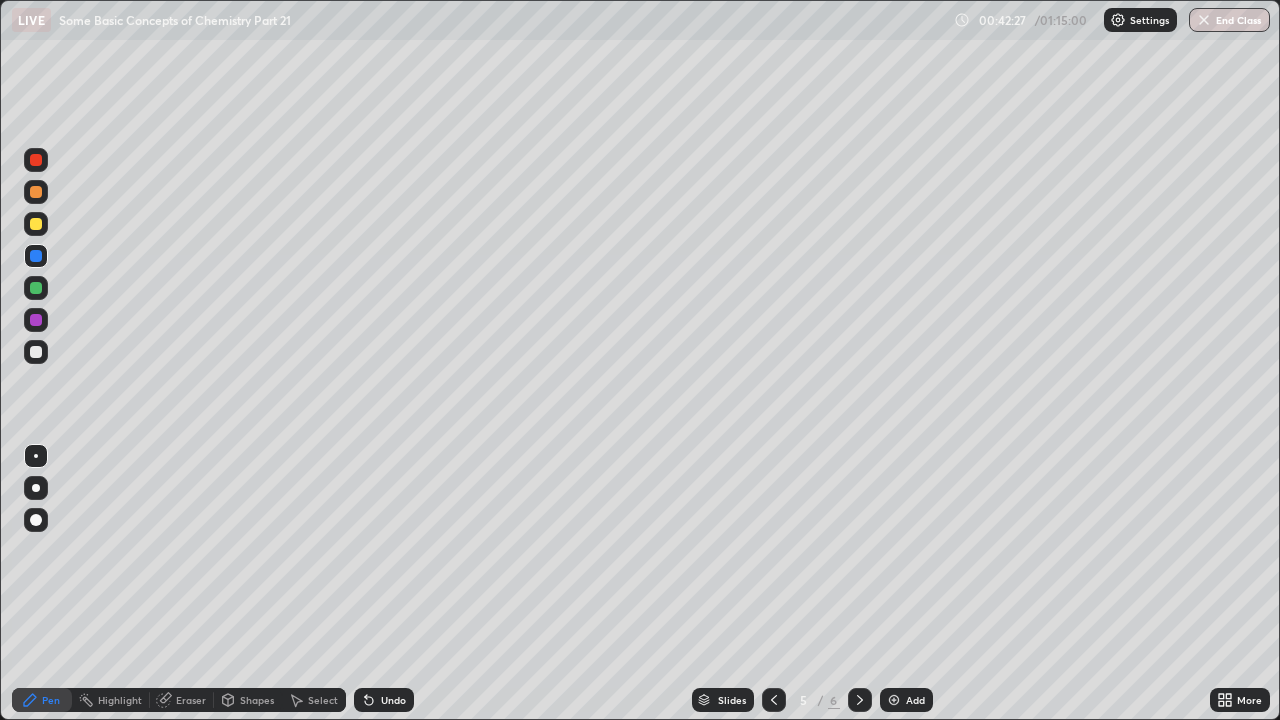 click at bounding box center [774, 700] 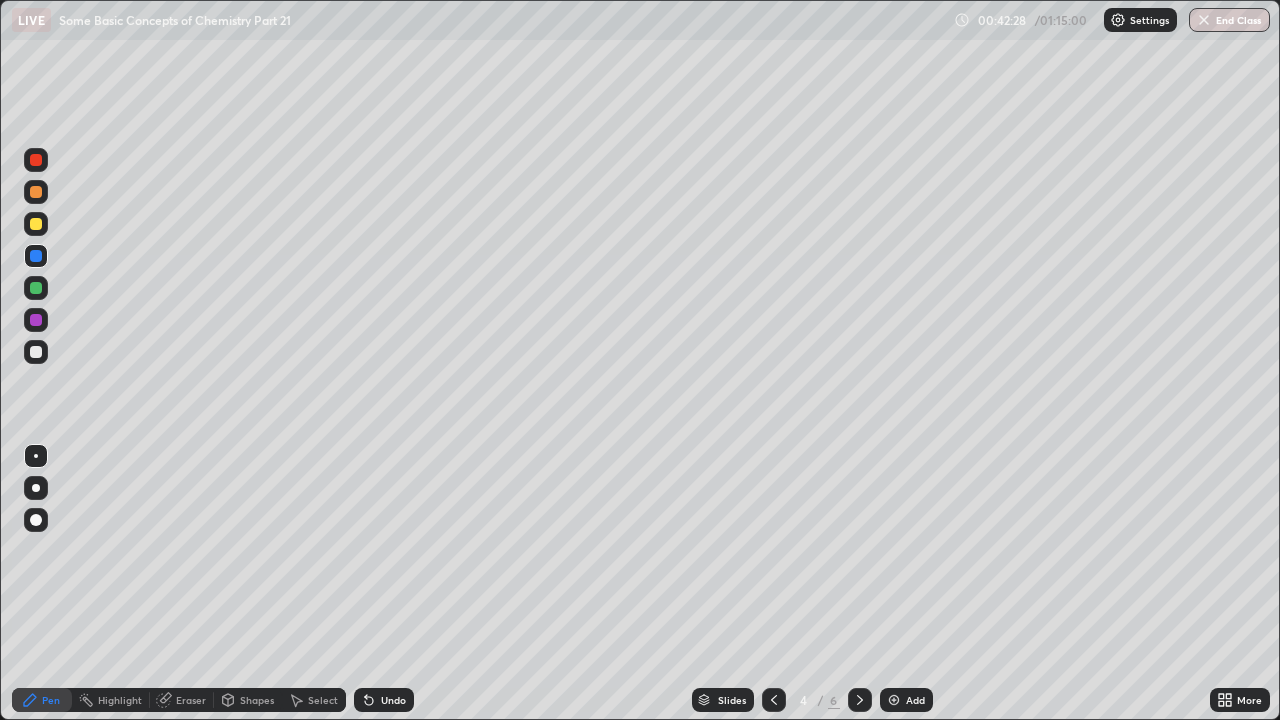 click 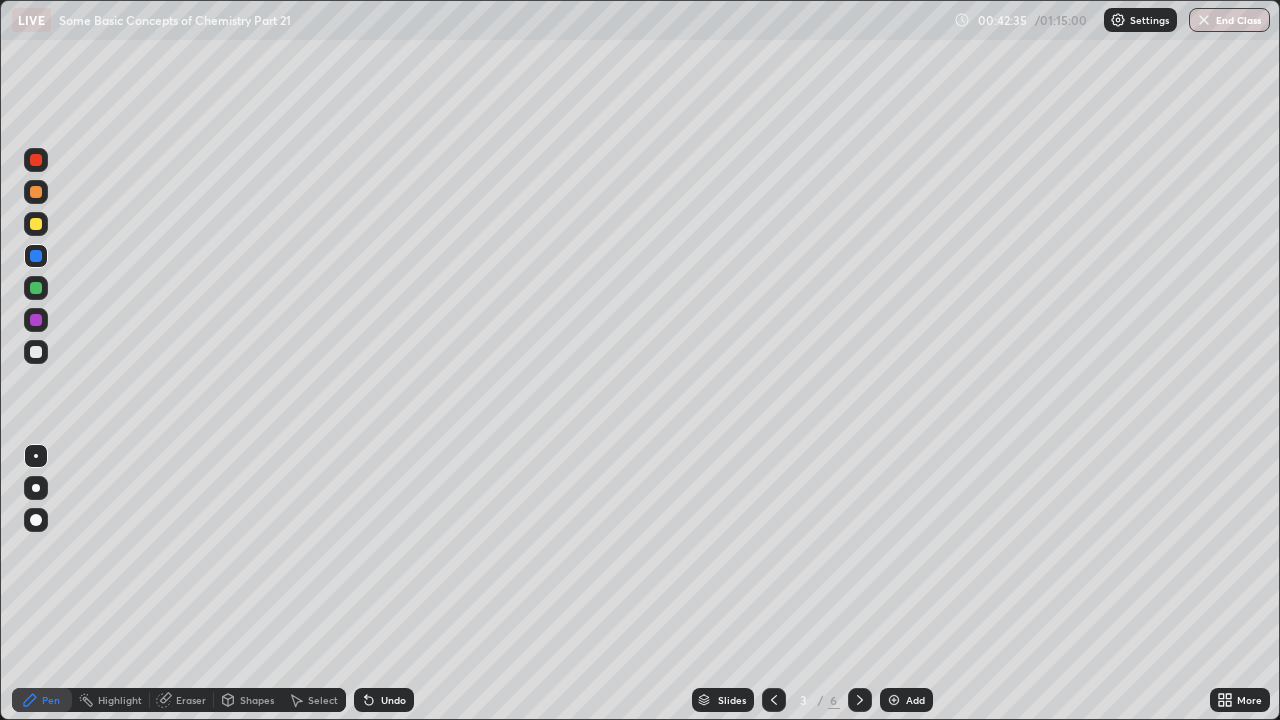 click on "Shapes" at bounding box center [257, 700] 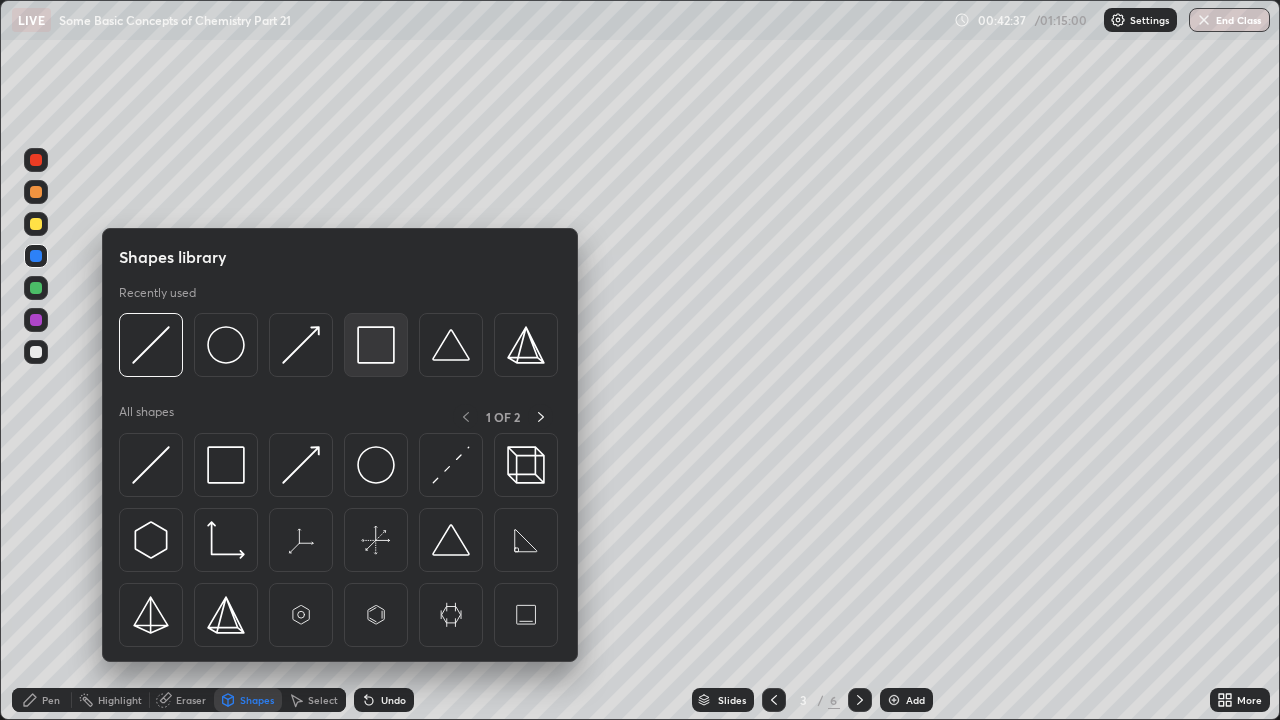 click at bounding box center (376, 345) 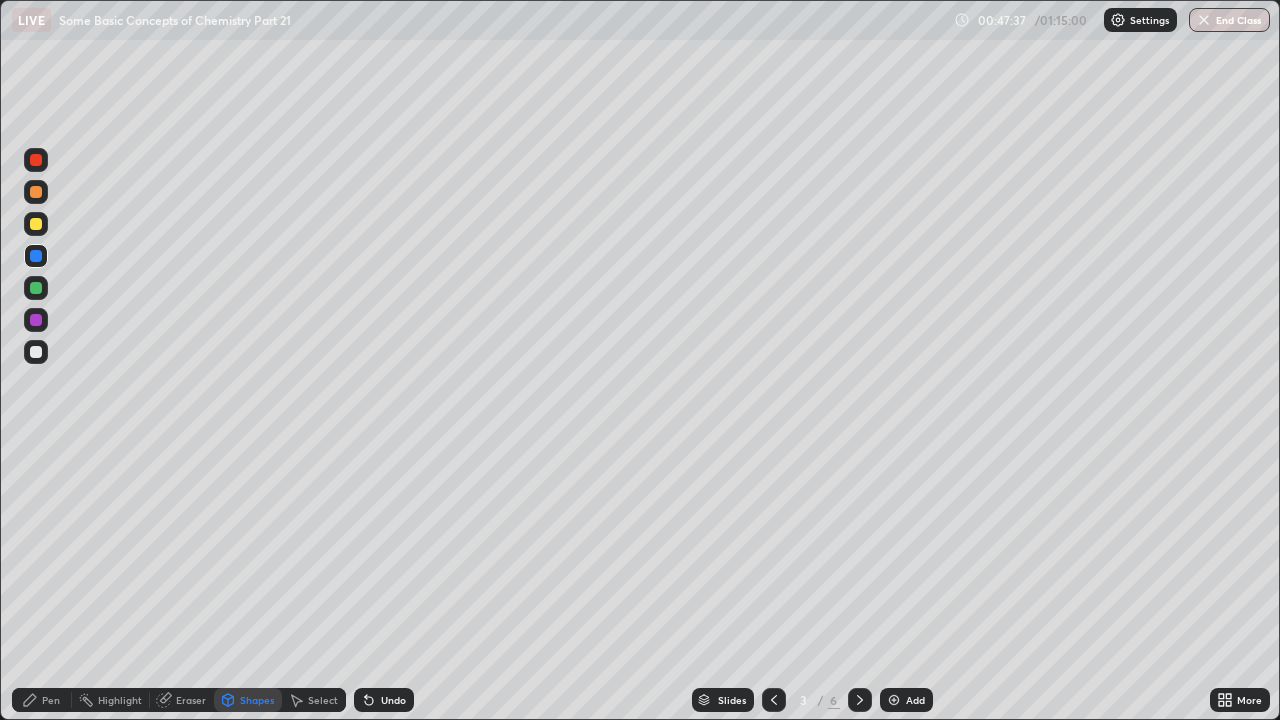 click 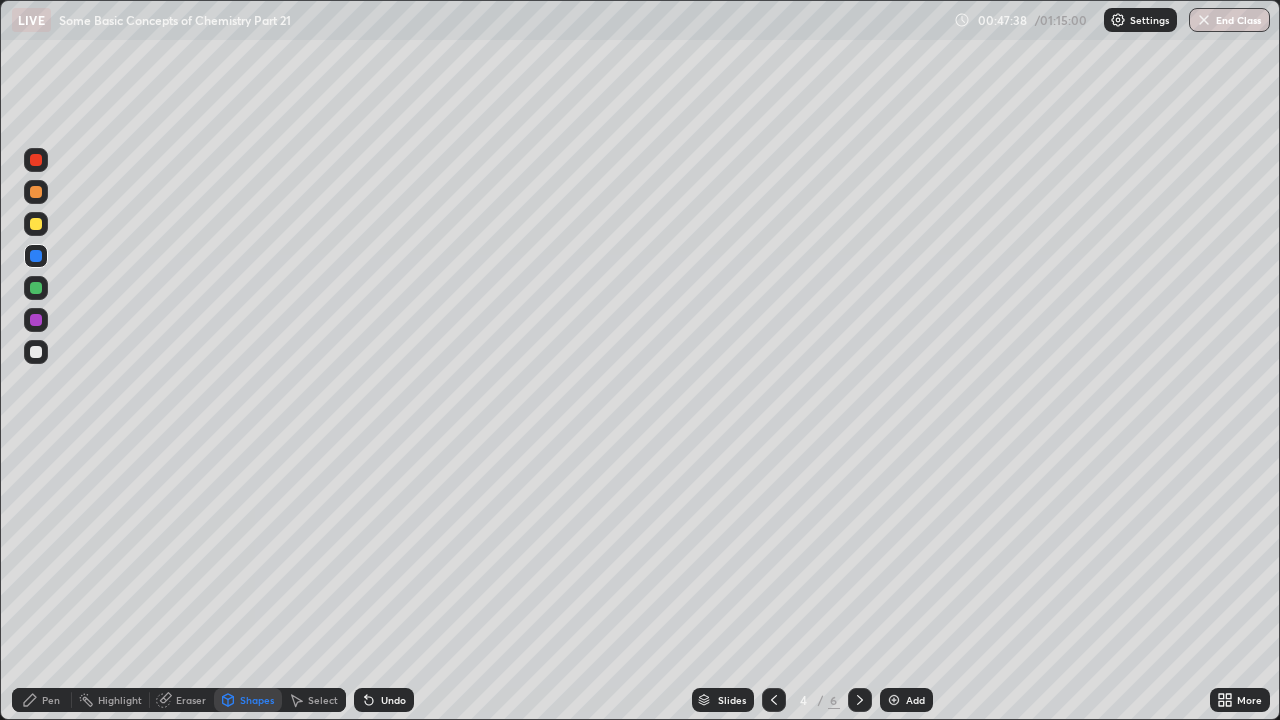 click at bounding box center (860, 700) 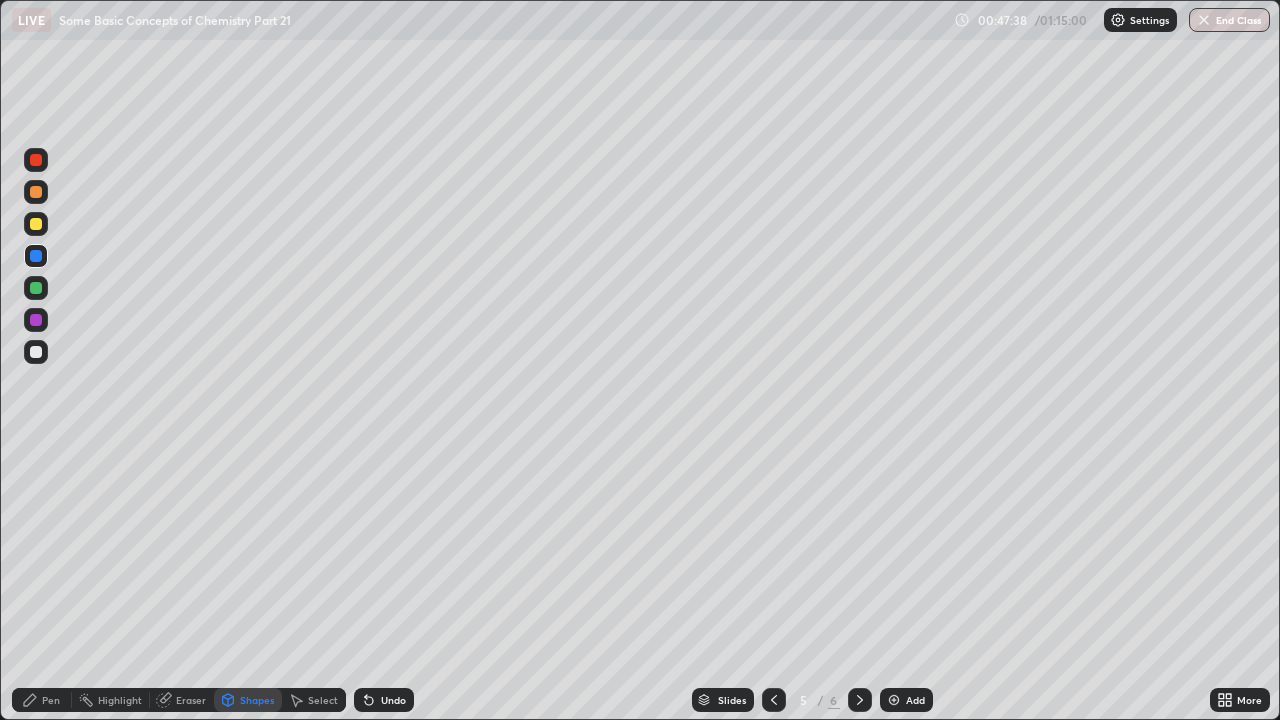 click 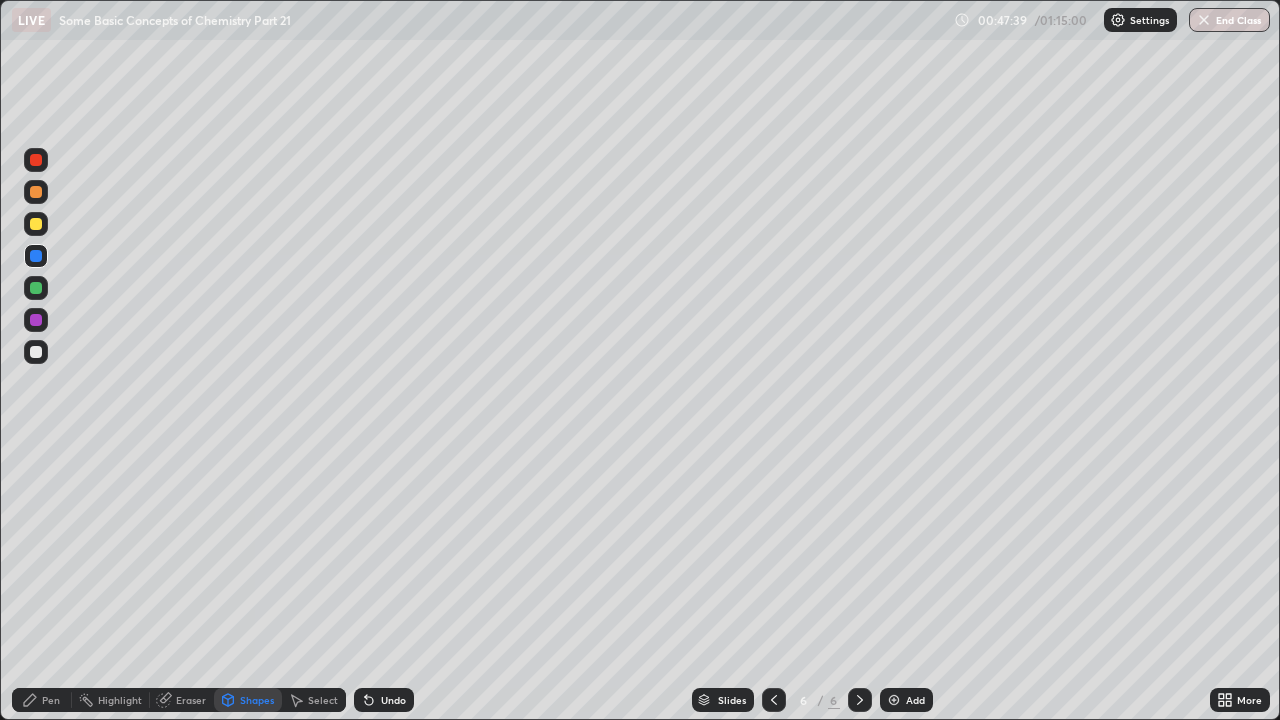 click 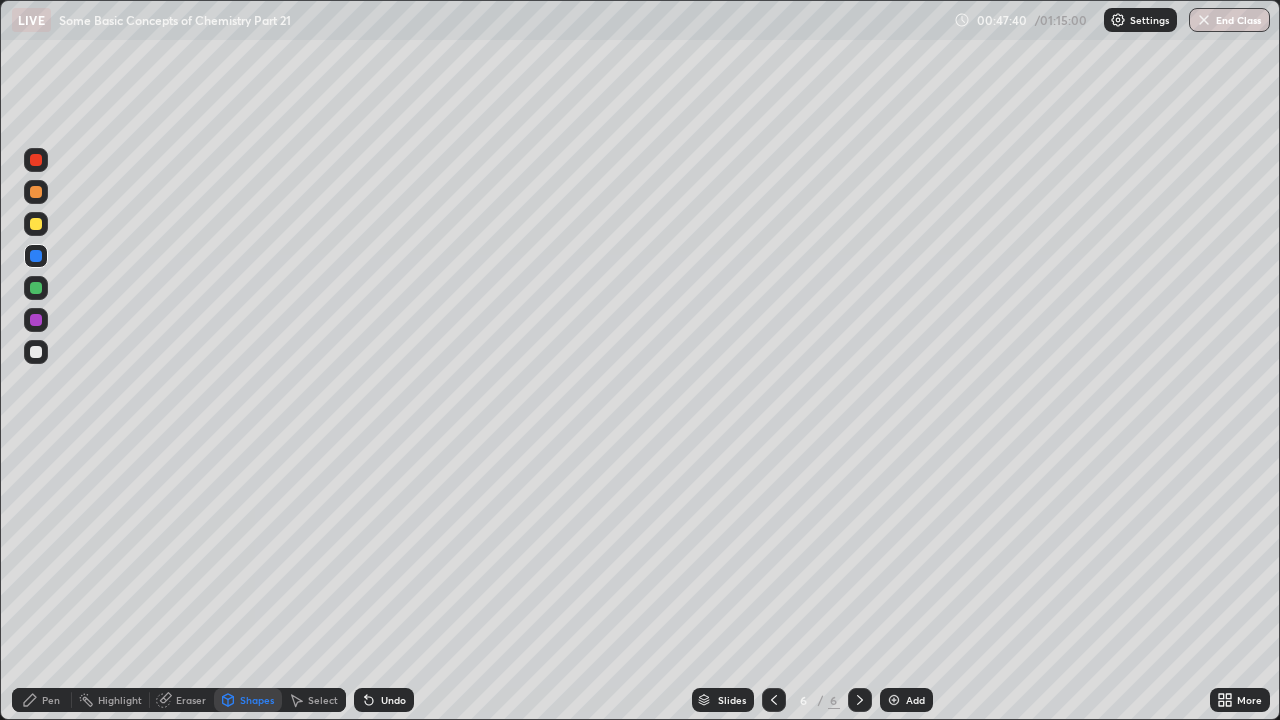 click on "Add" at bounding box center (906, 700) 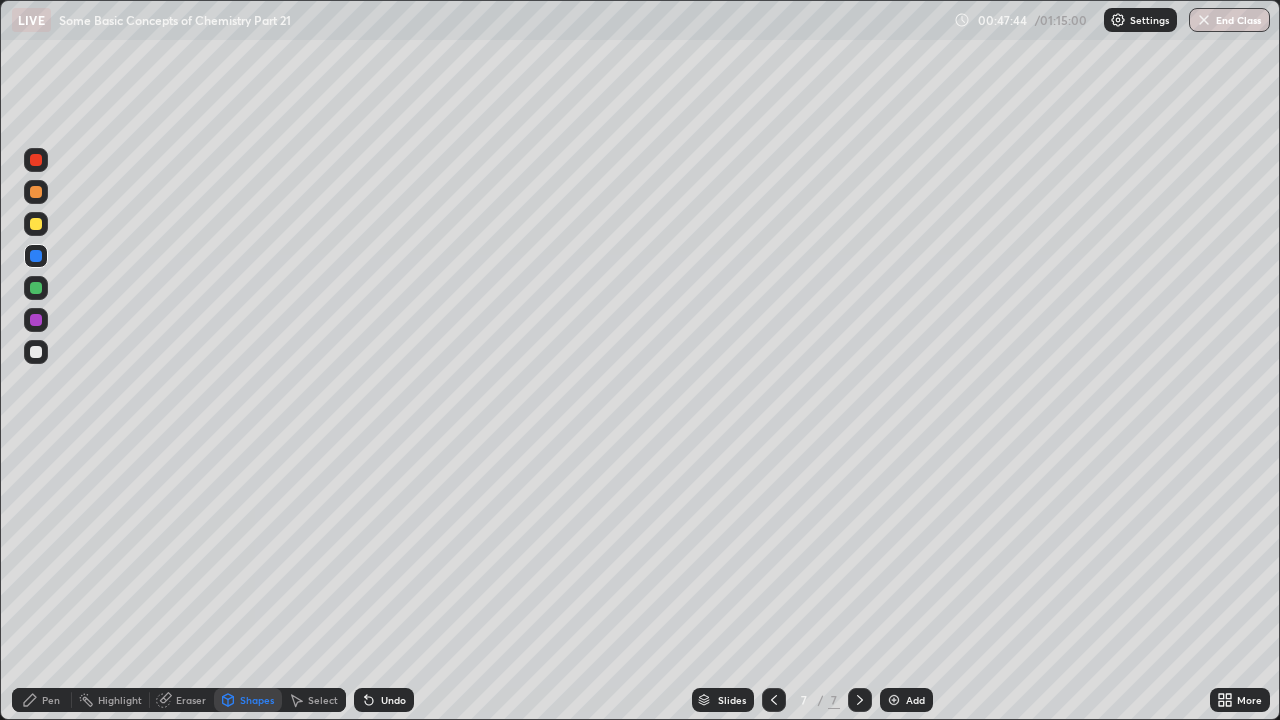 click at bounding box center (36, 352) 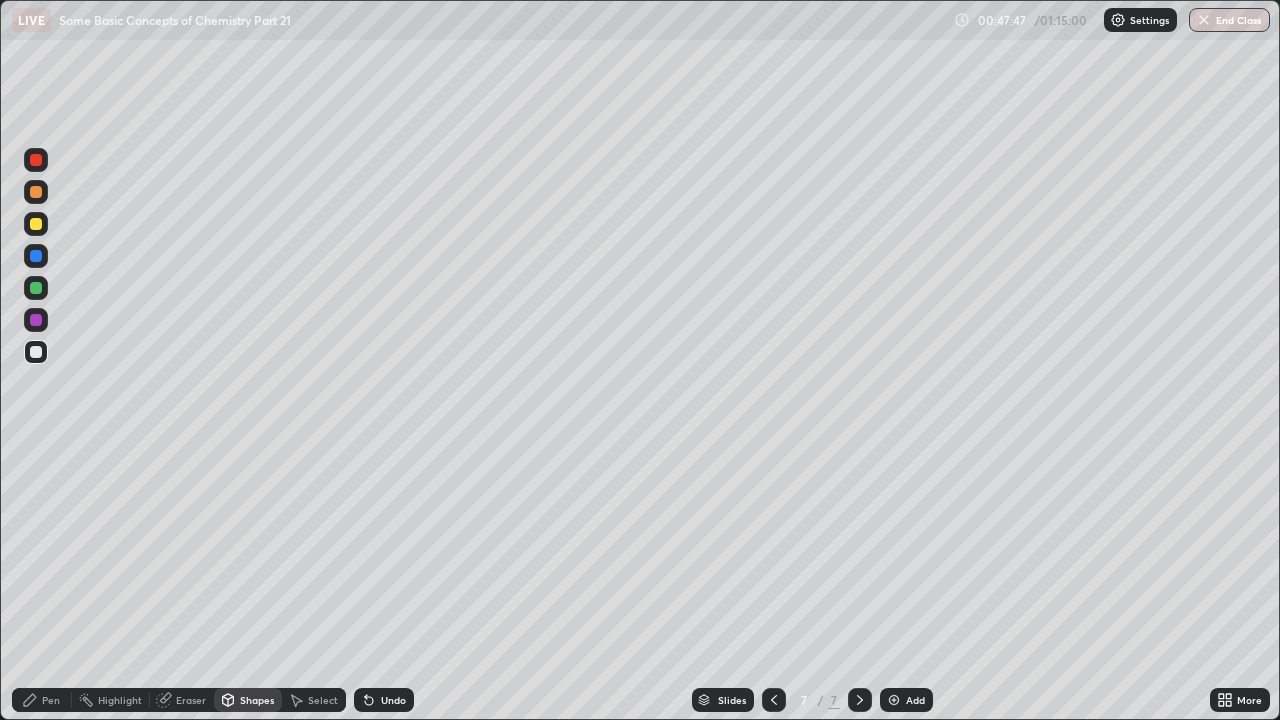 click 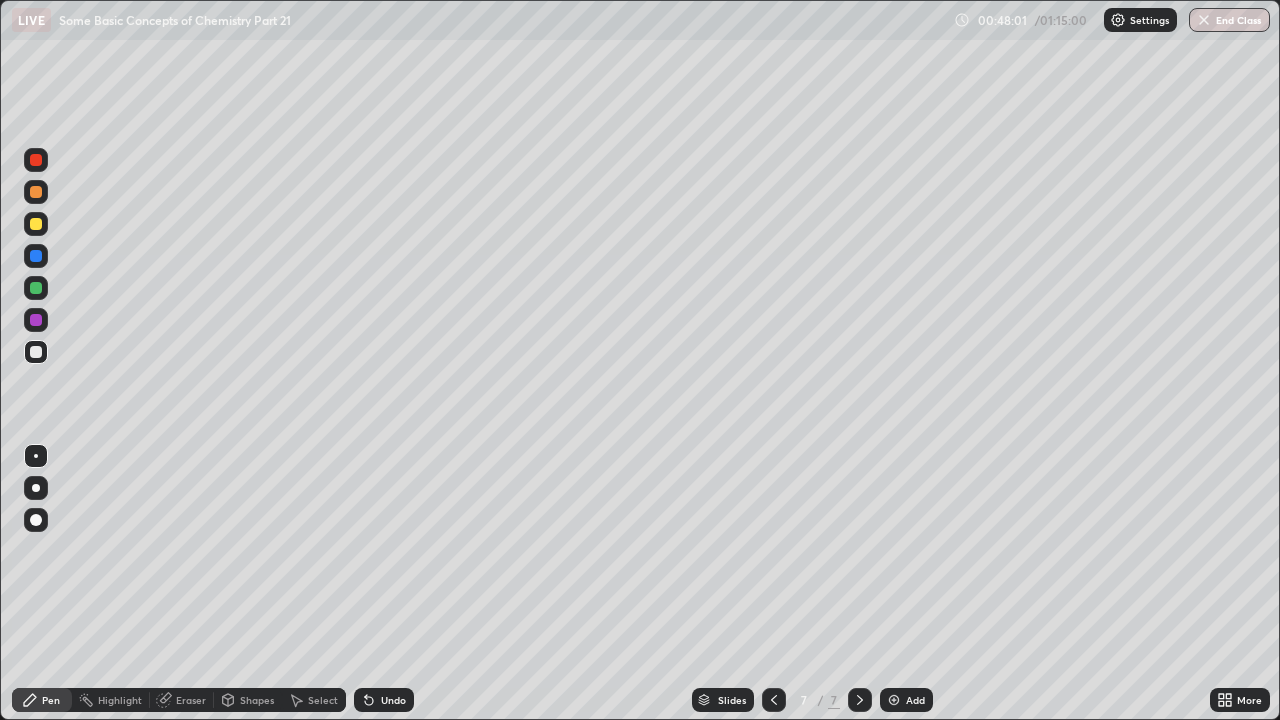 click on "Undo" at bounding box center [393, 700] 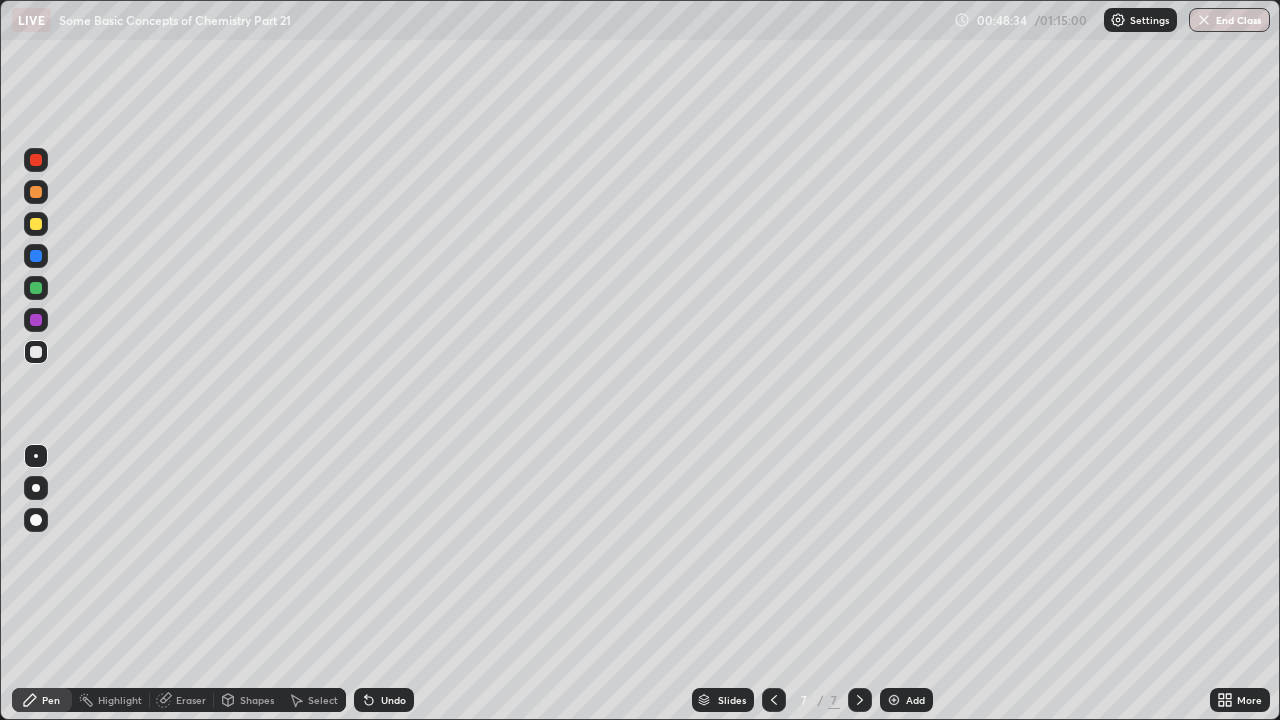 click at bounding box center (36, 320) 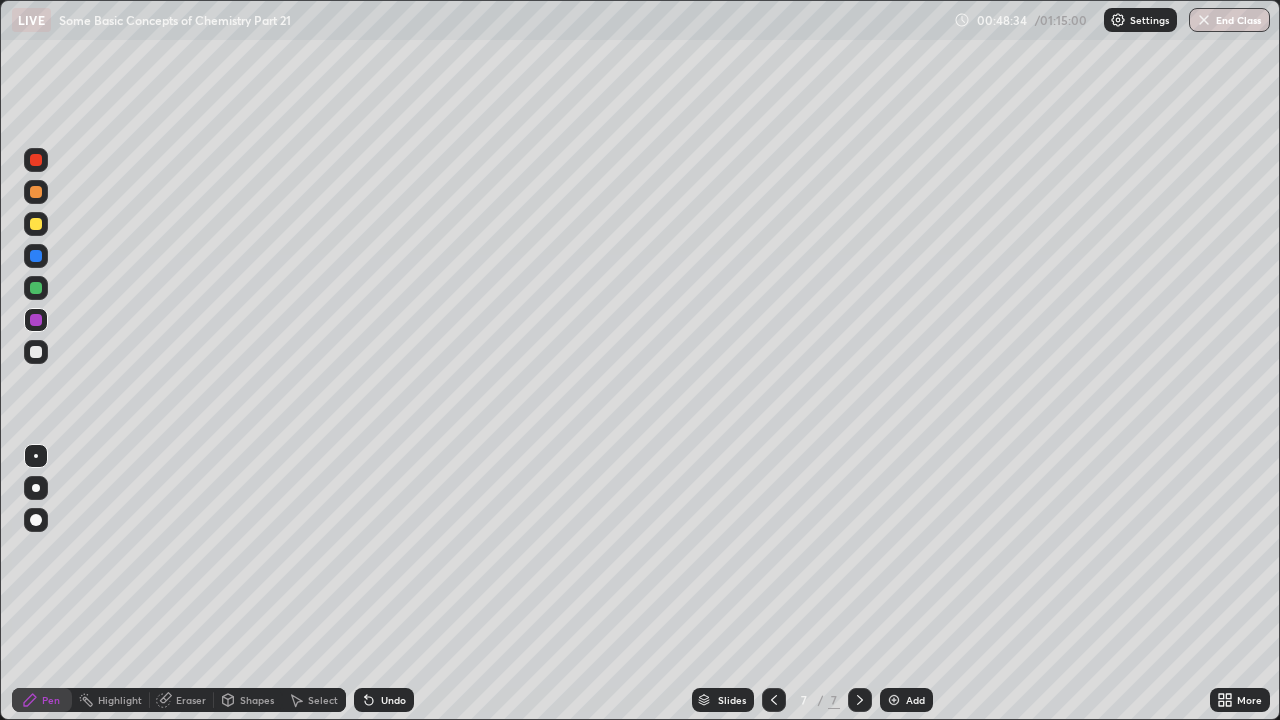 click at bounding box center (36, 320) 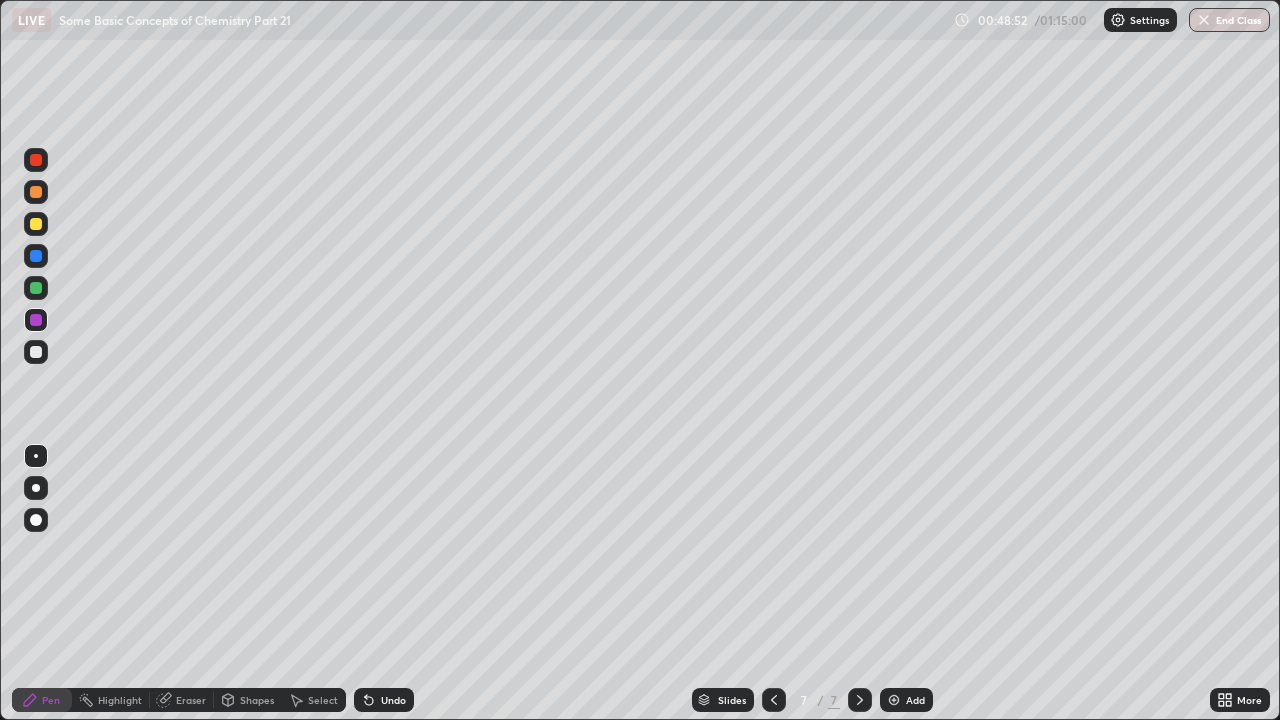 click on "Setting up your live class" at bounding box center [640, 360] 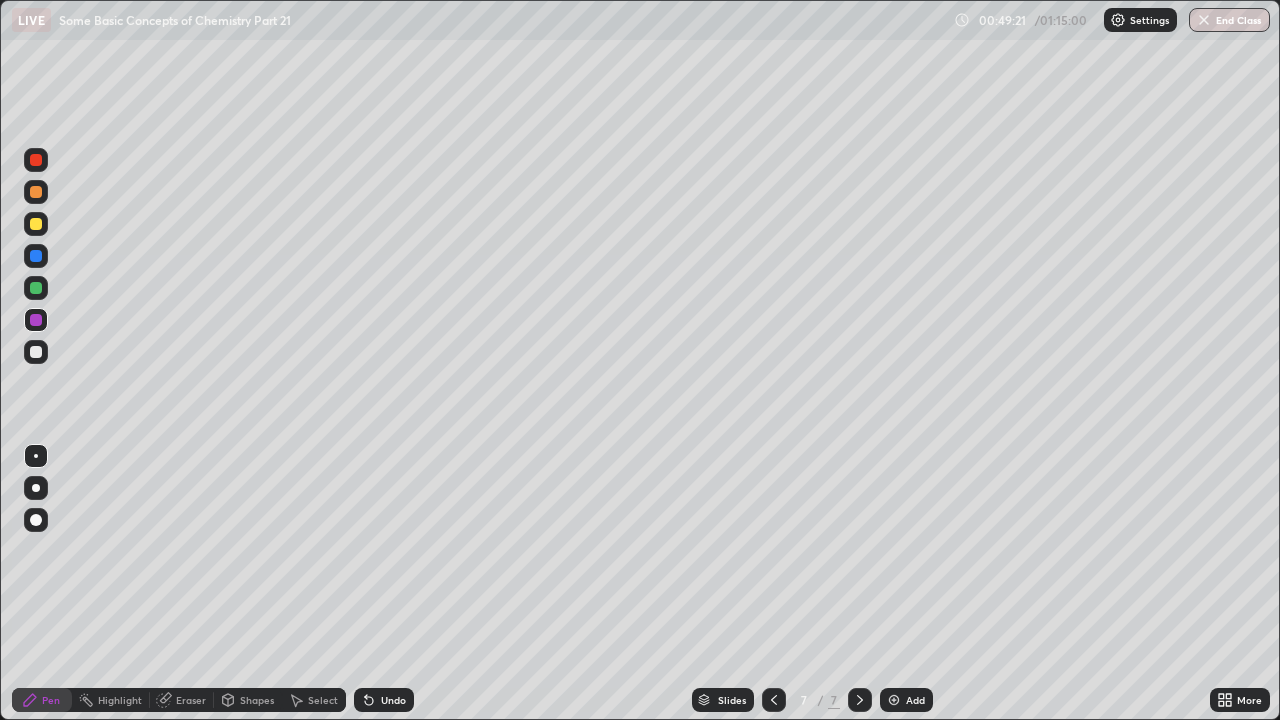 click at bounding box center (36, 256) 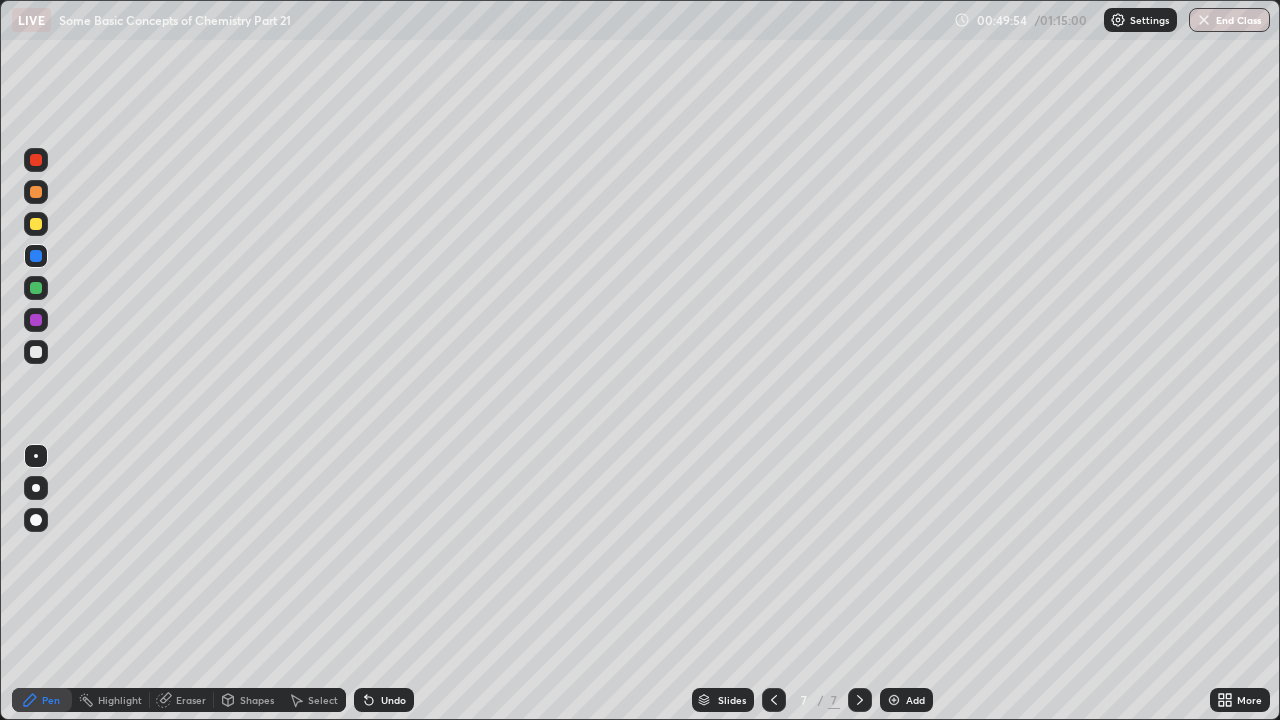 click at bounding box center [36, 224] 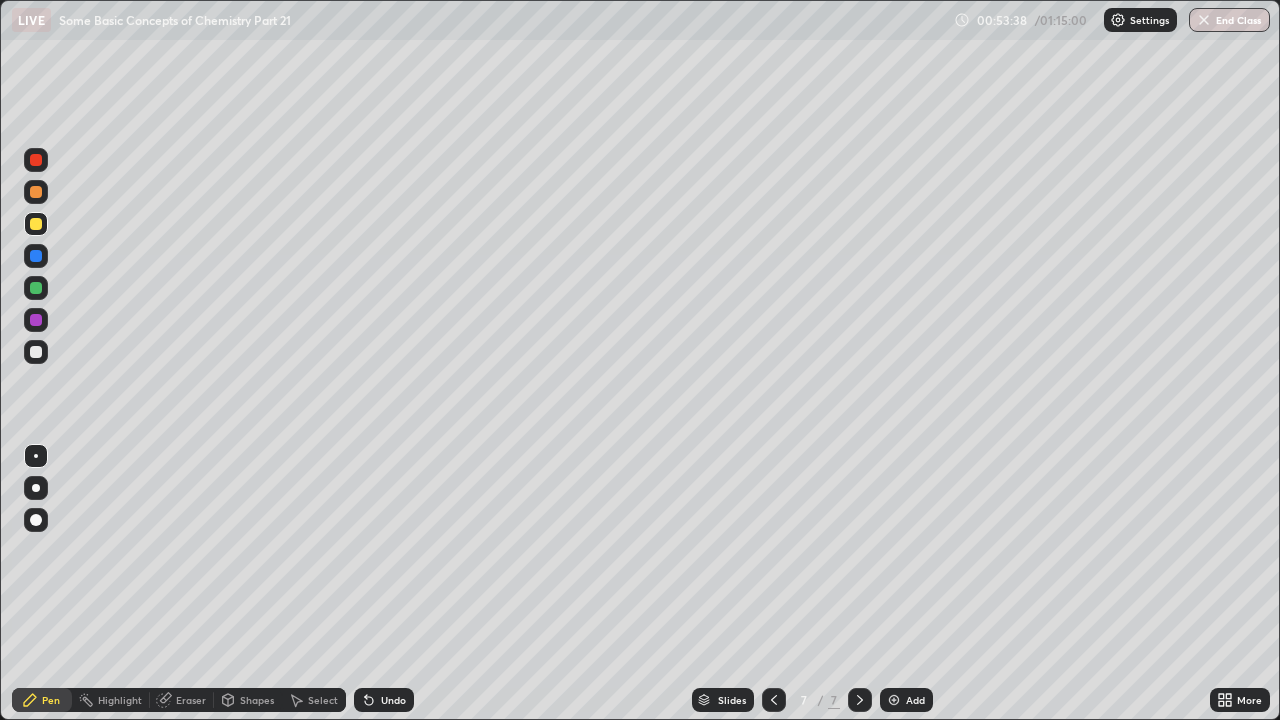 click at bounding box center (36, 256) 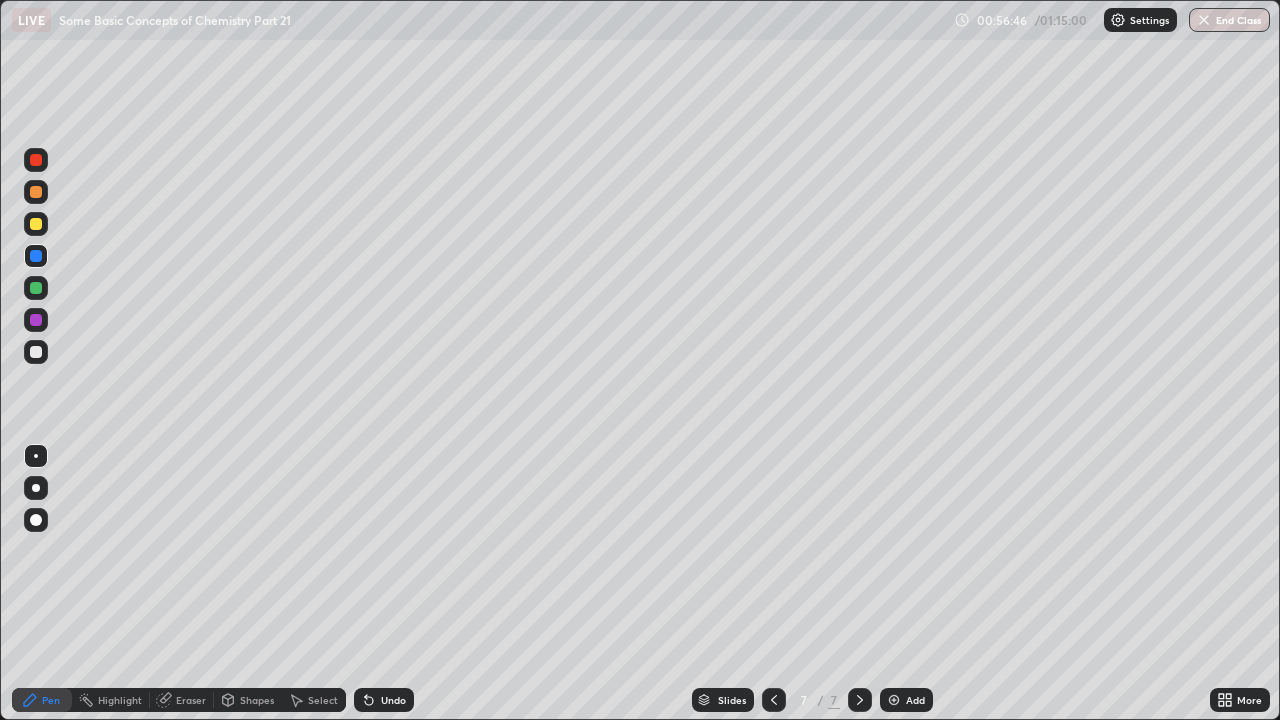 click on "Add" at bounding box center (915, 700) 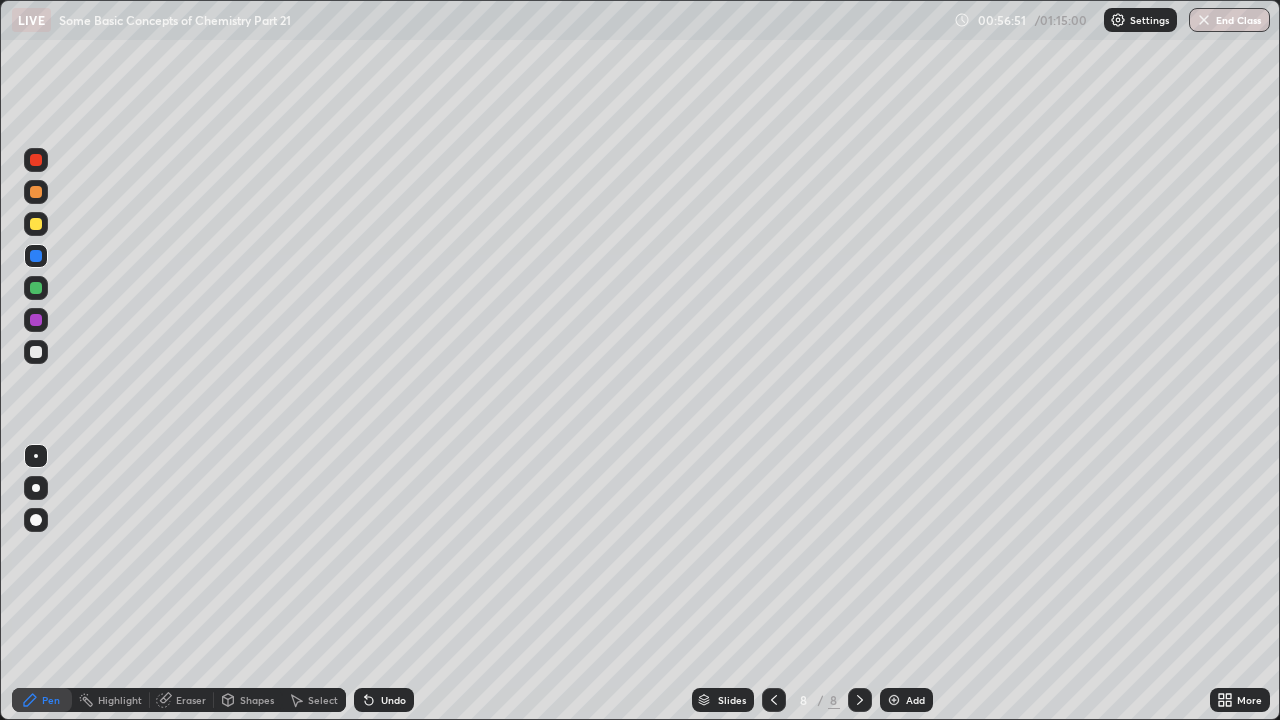 click at bounding box center [36, 192] 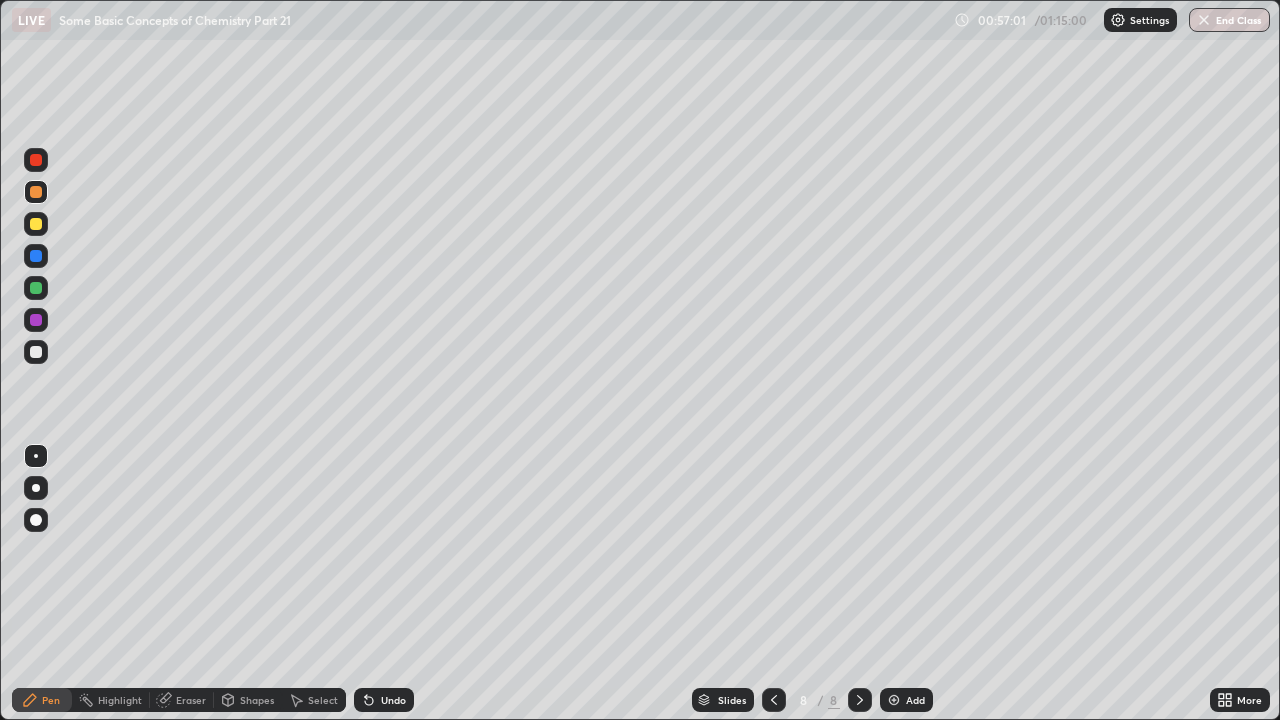 click at bounding box center (36, 352) 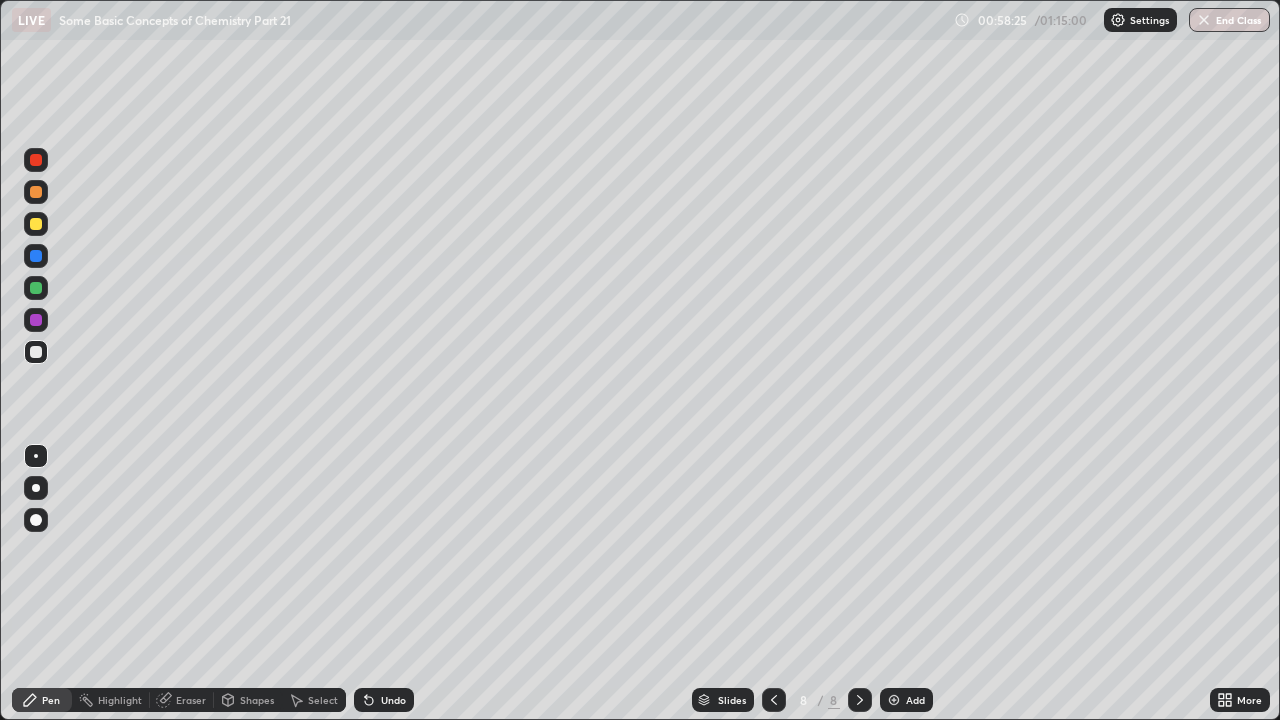 click at bounding box center (36, 320) 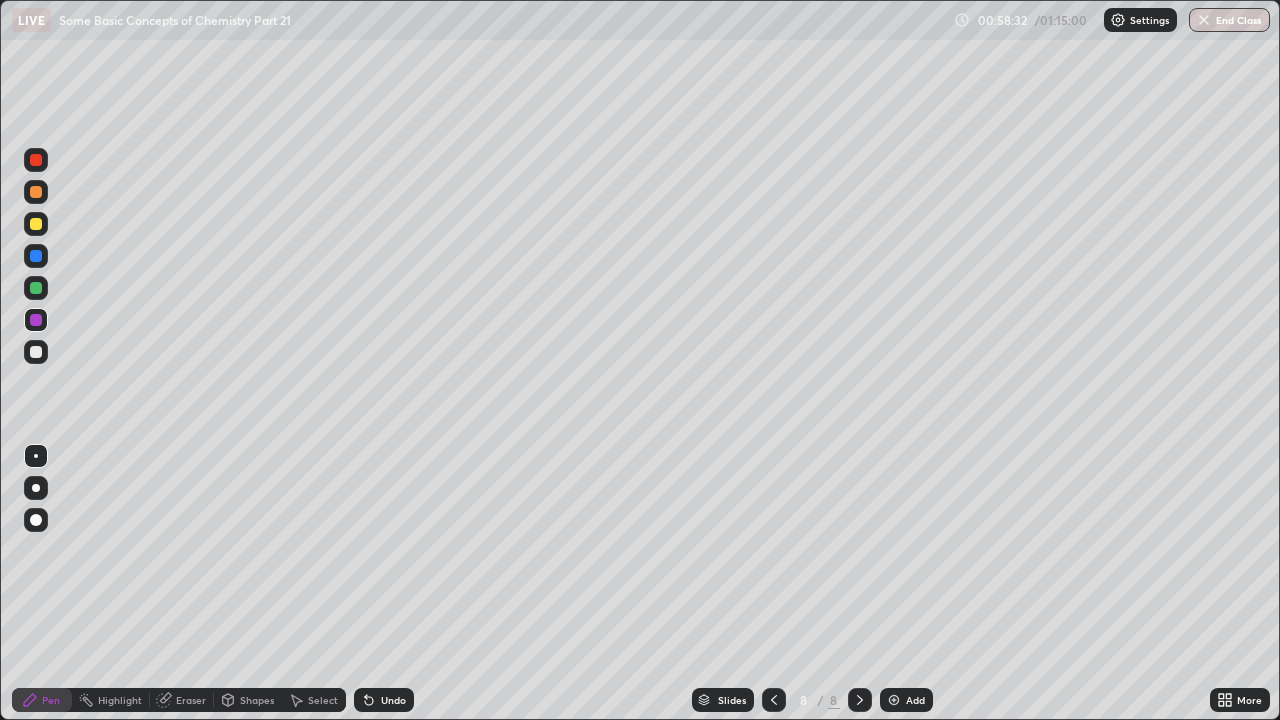 click 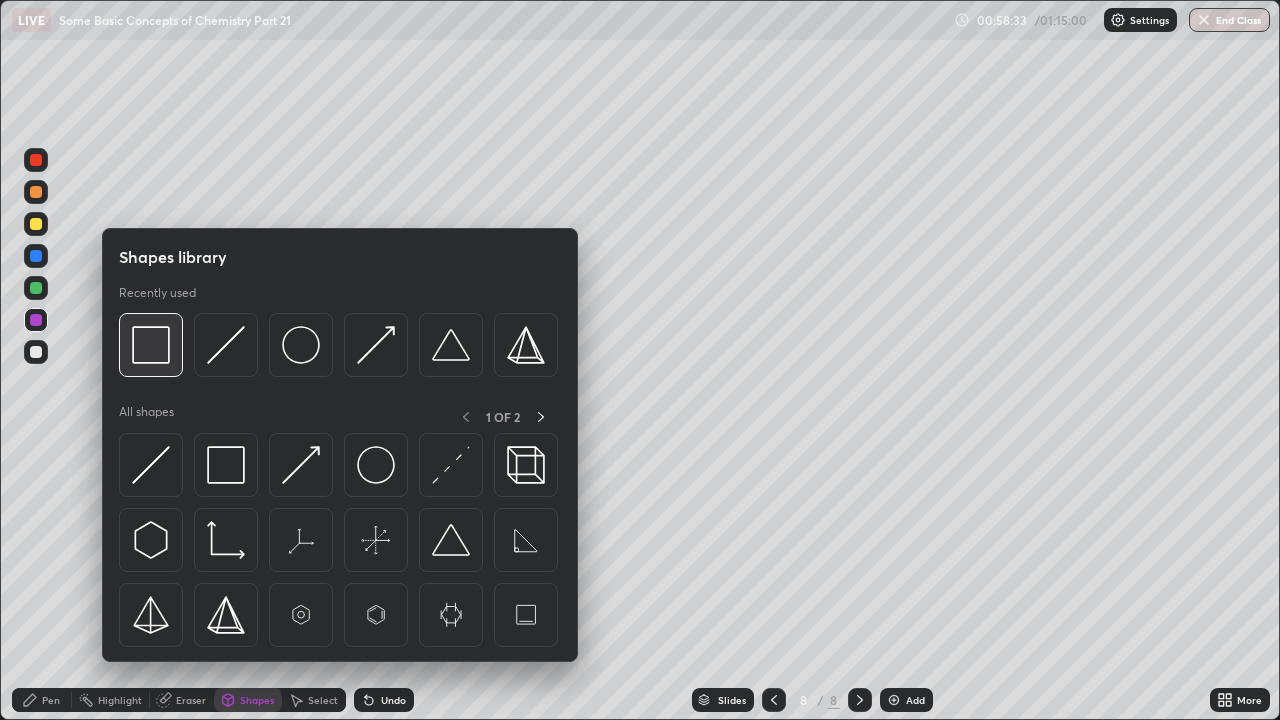 click at bounding box center [151, 345] 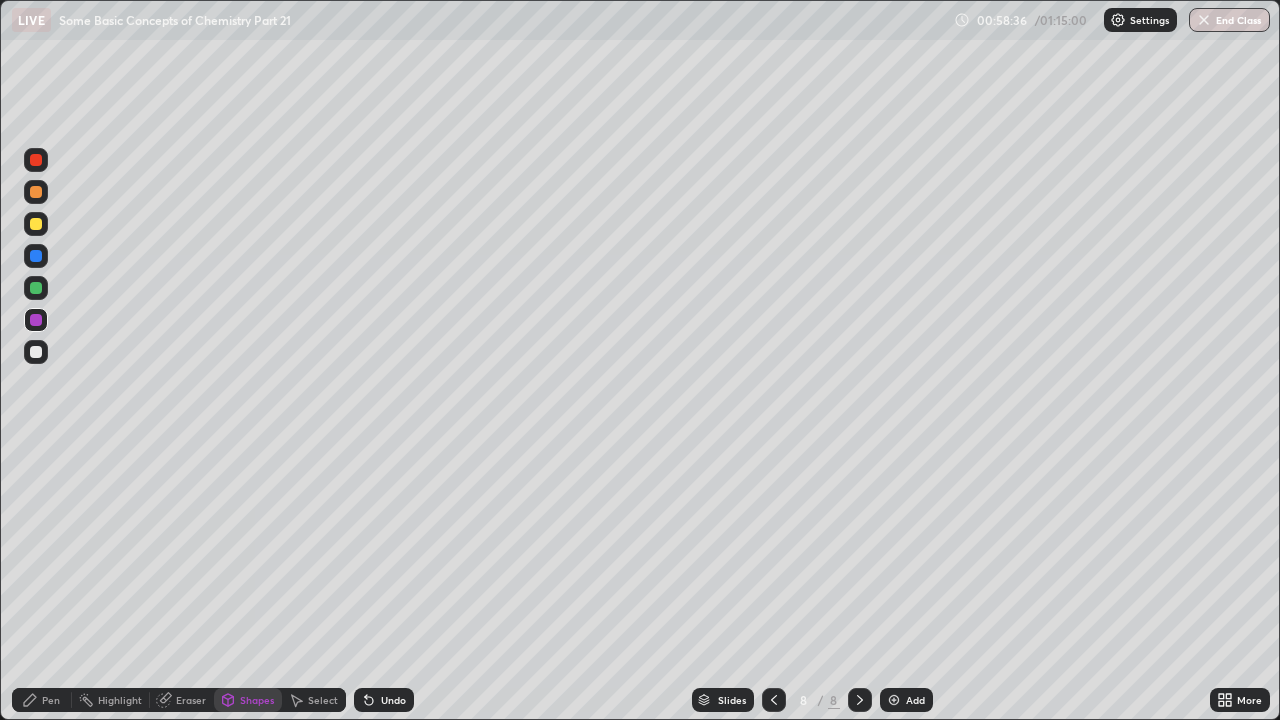 click at bounding box center [36, 352] 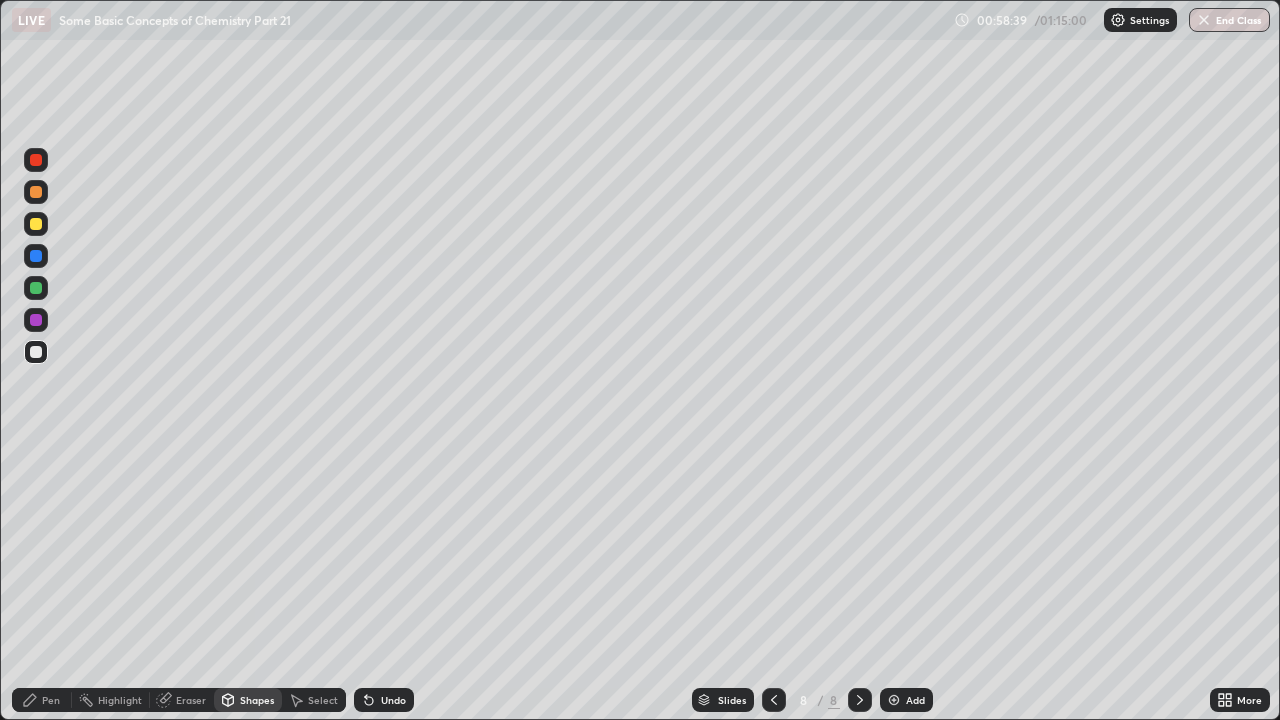 click on "Undo" at bounding box center (384, 700) 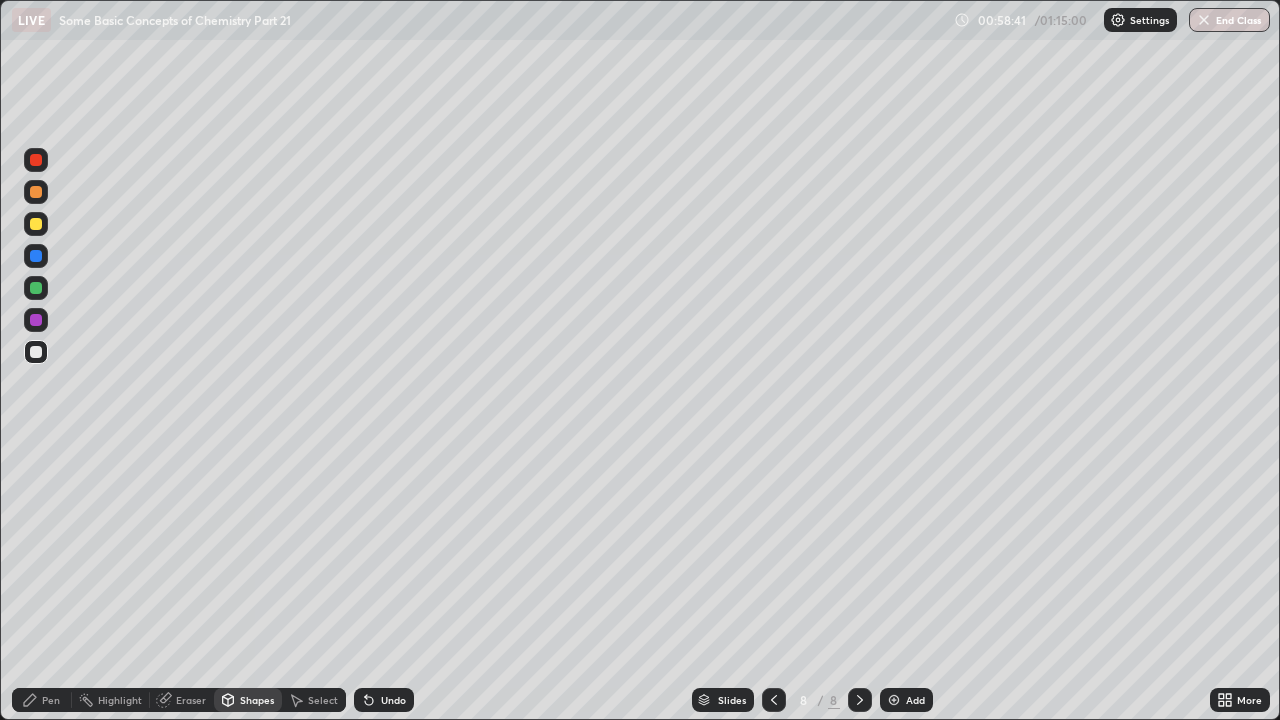 click on "Shapes" at bounding box center [257, 700] 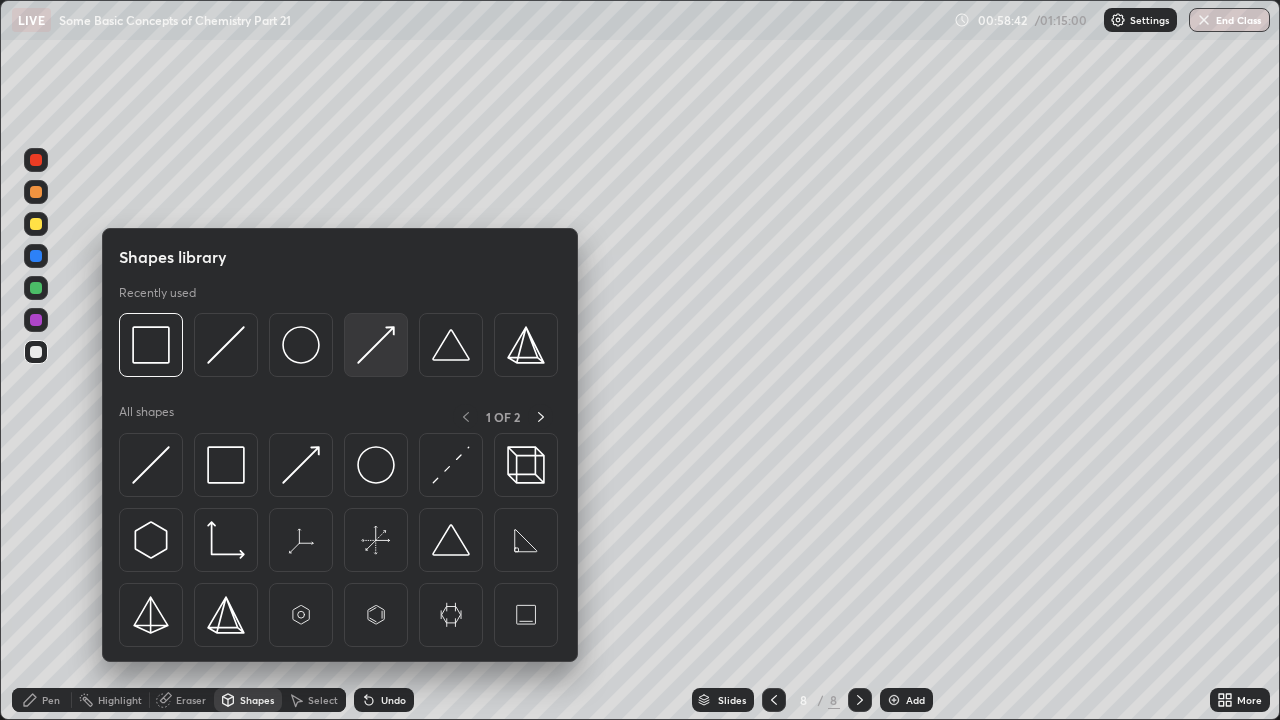 click at bounding box center [376, 345] 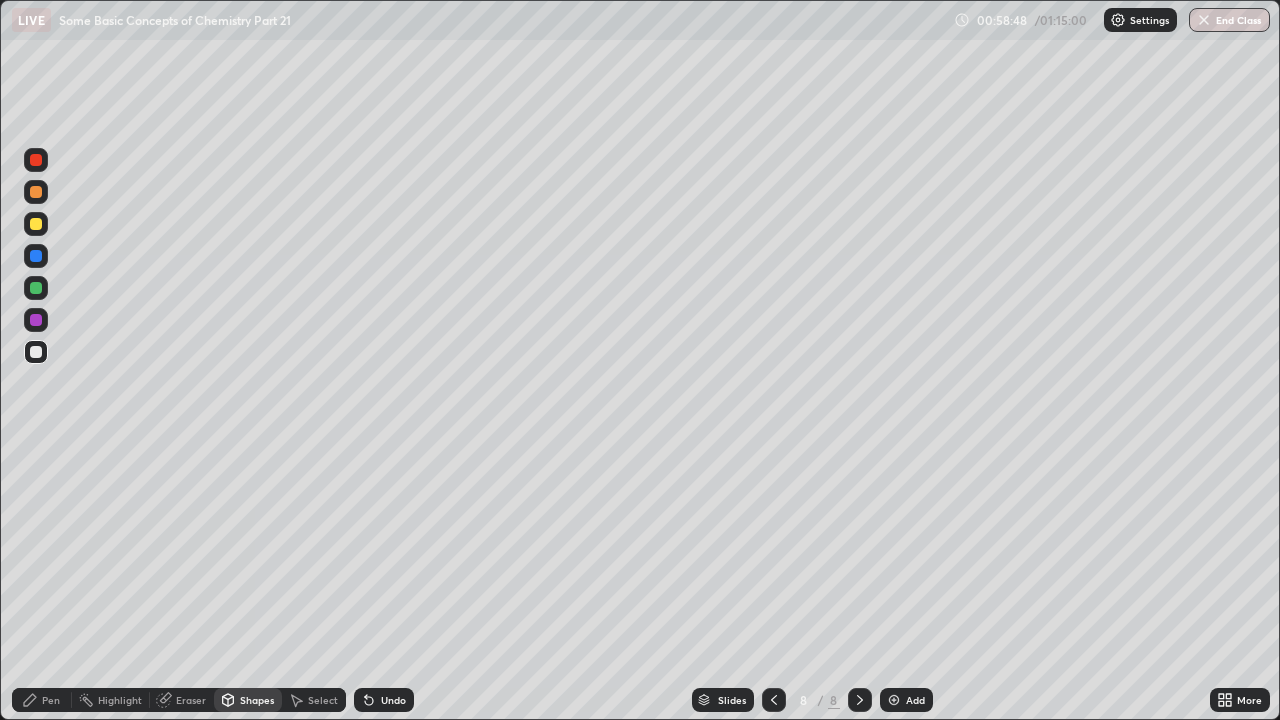 click on "Undo" at bounding box center (384, 700) 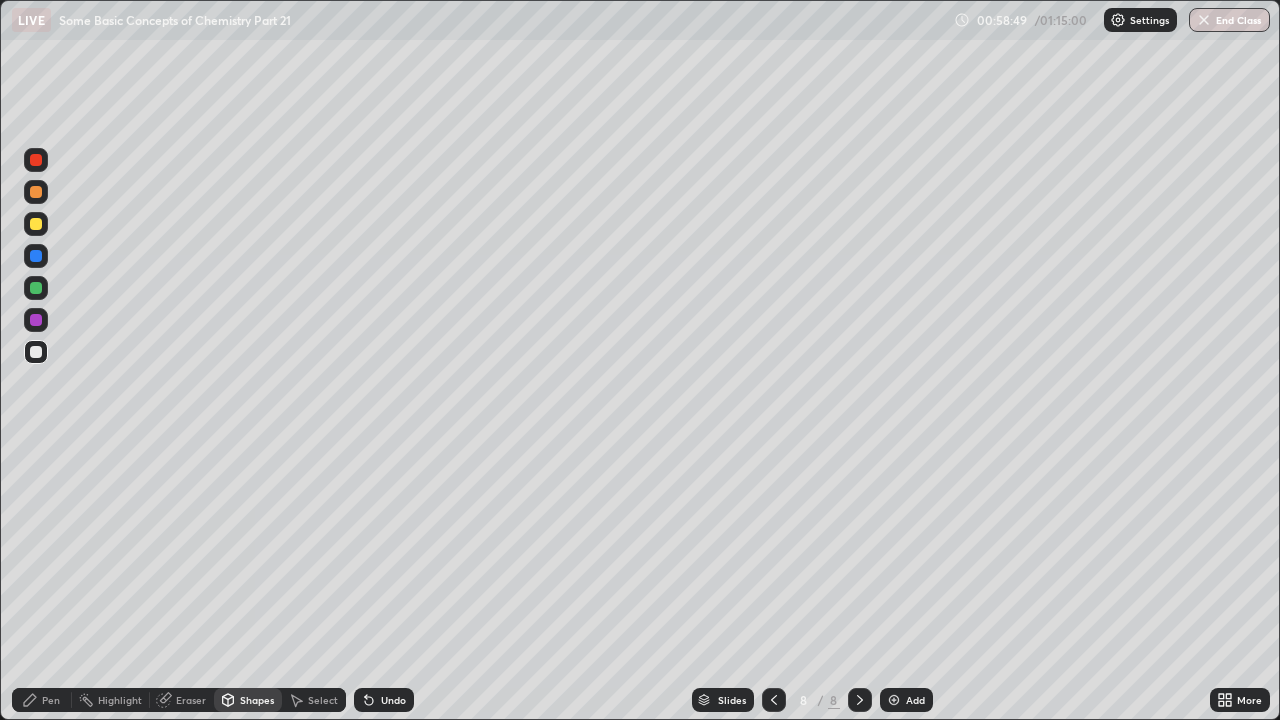 click on "Pen" at bounding box center (51, 700) 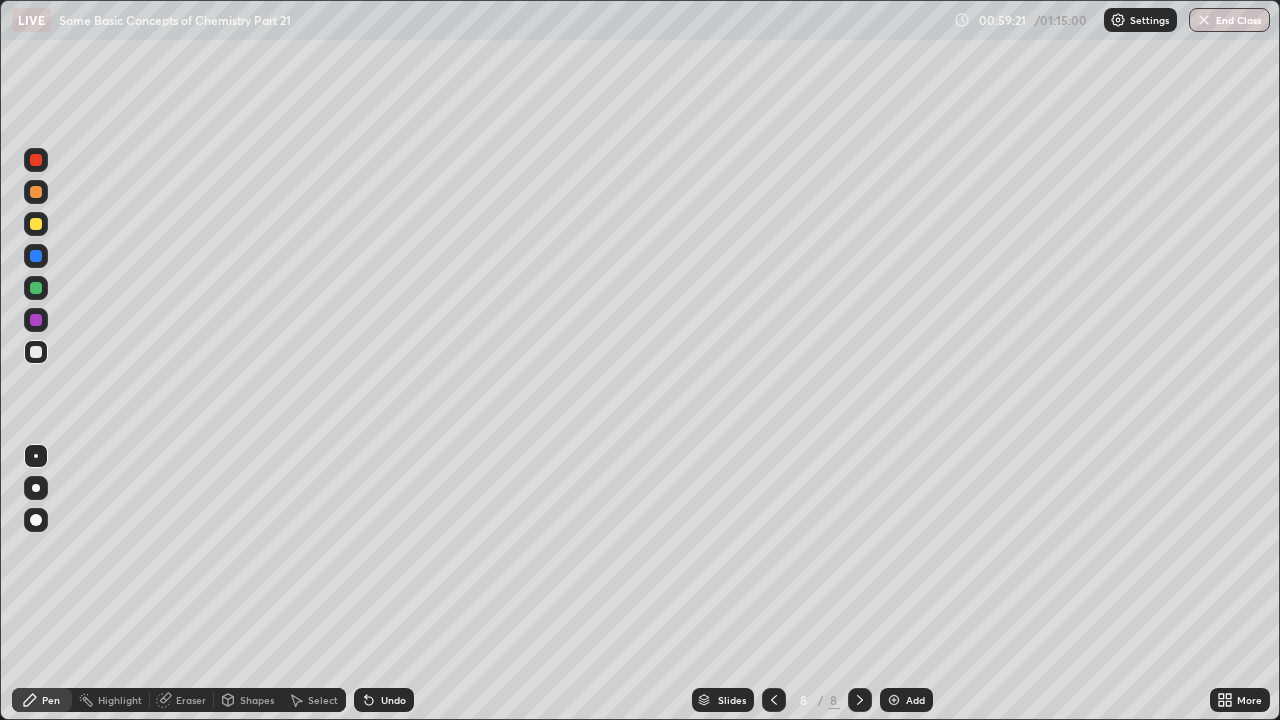 click at bounding box center (36, 320) 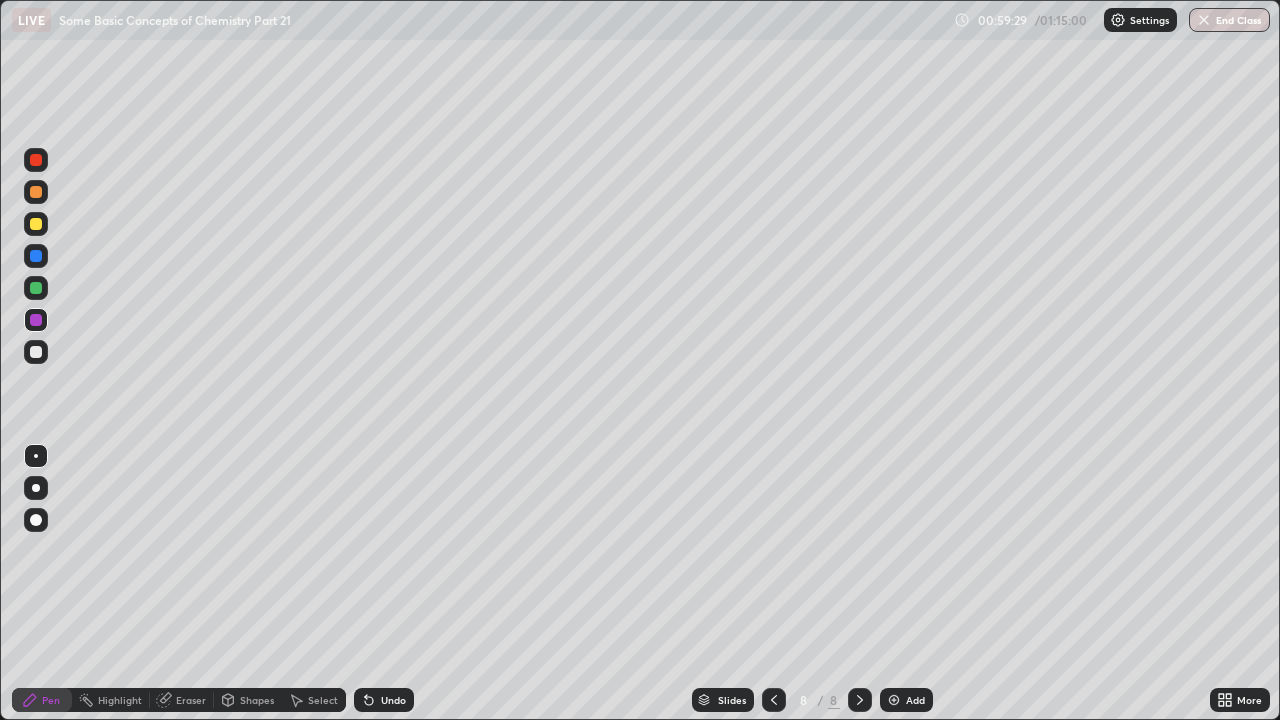 click on "Shapes" at bounding box center [257, 700] 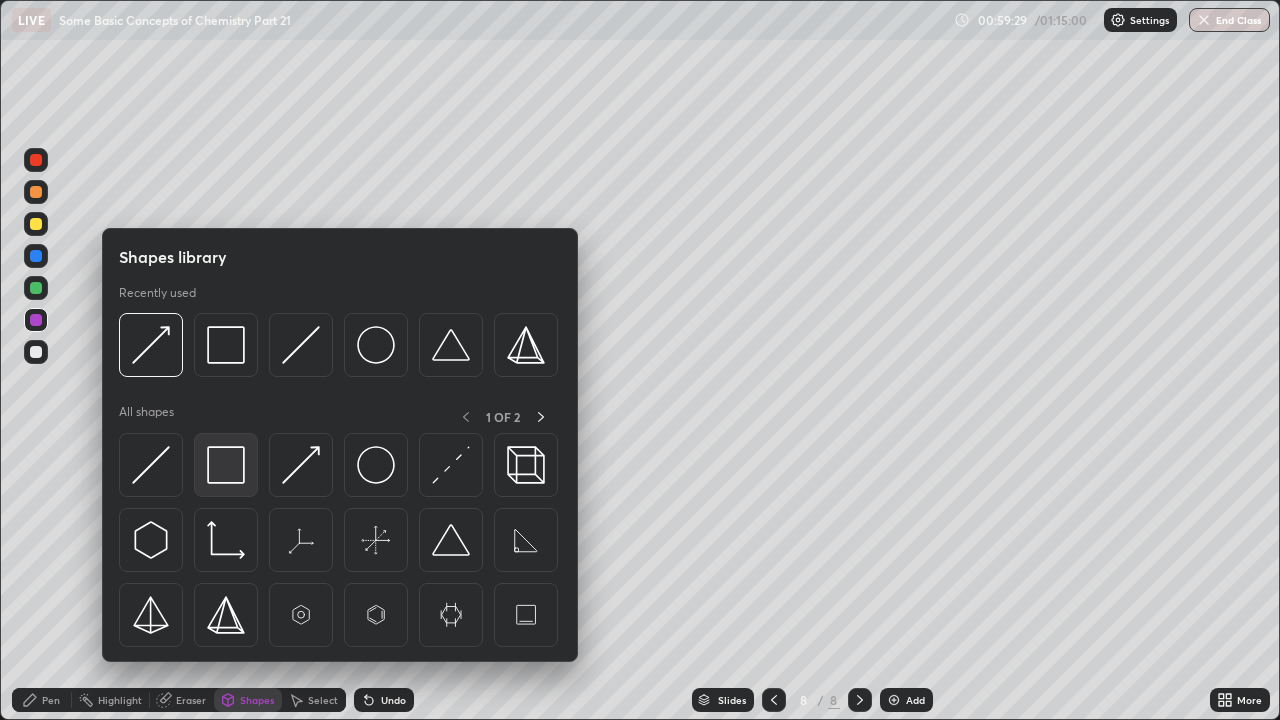 click at bounding box center (226, 465) 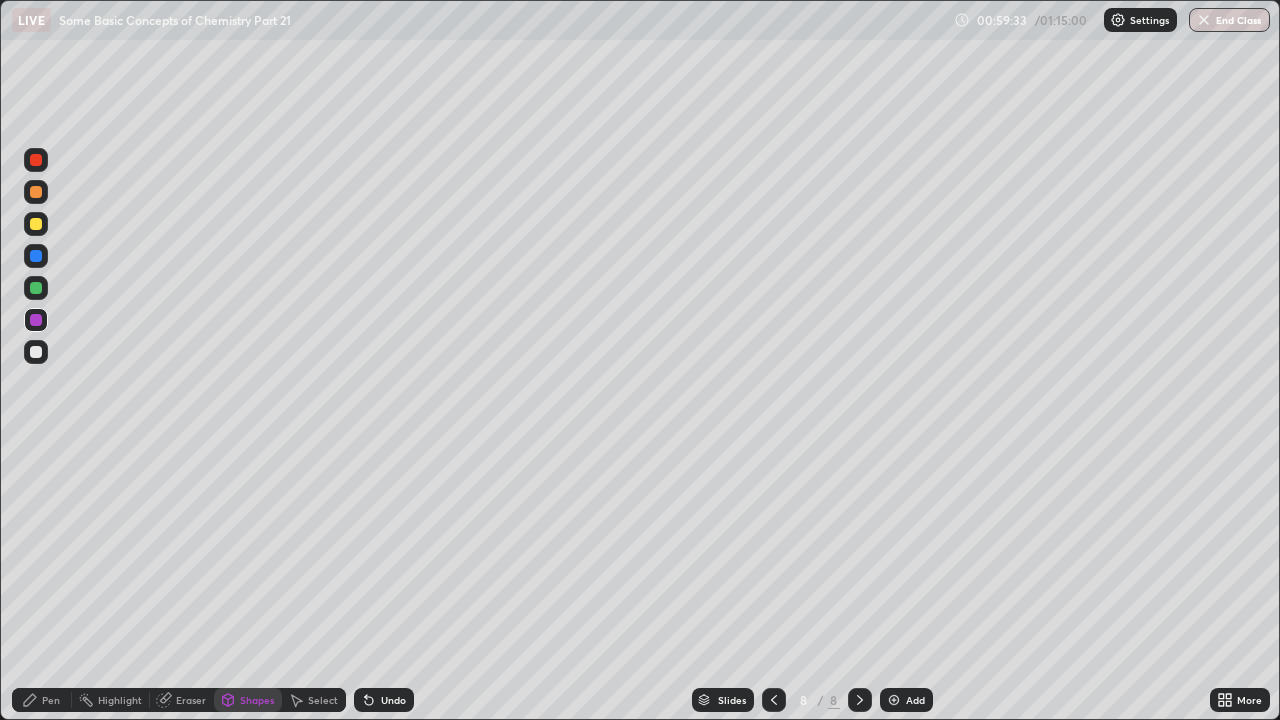 click 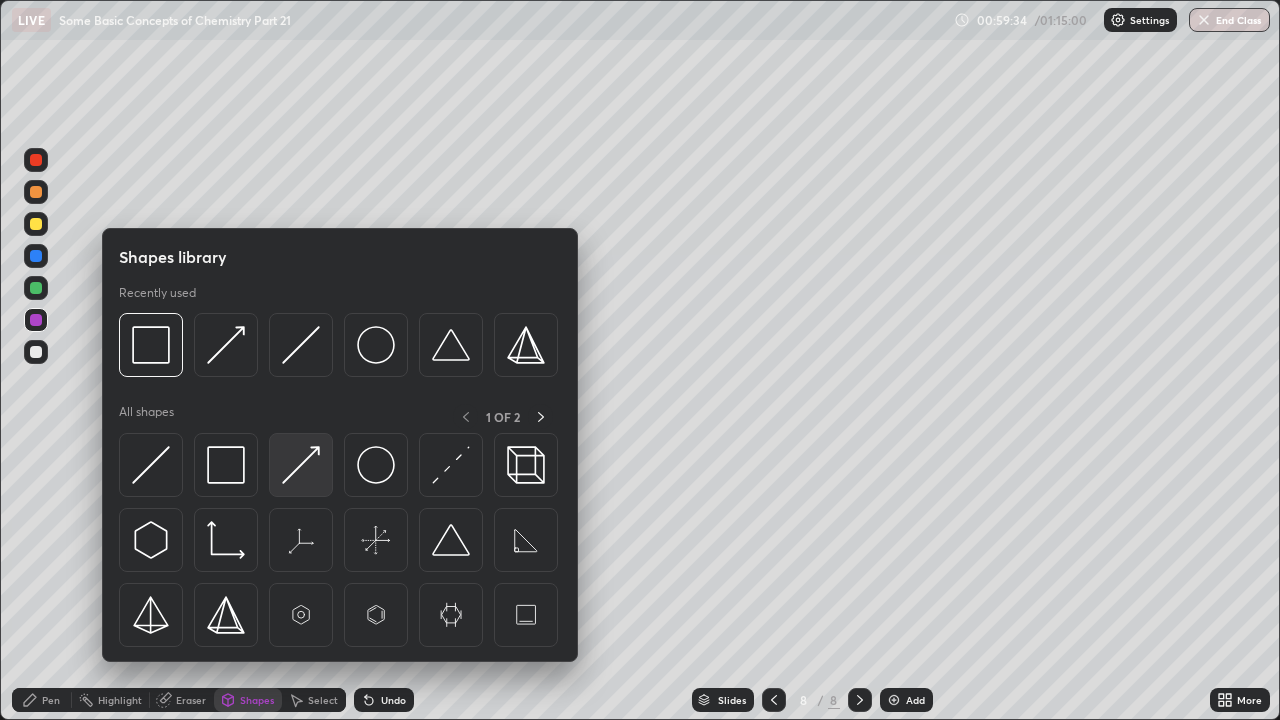 click at bounding box center (301, 465) 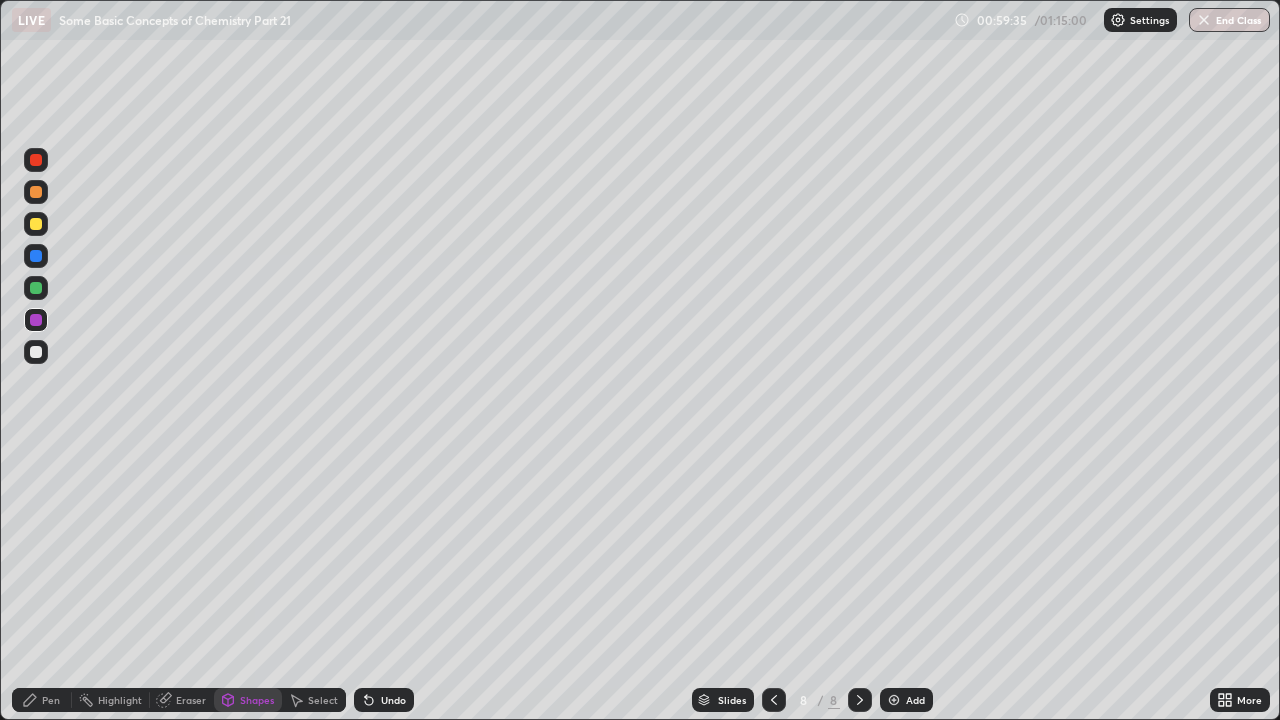click at bounding box center [36, 352] 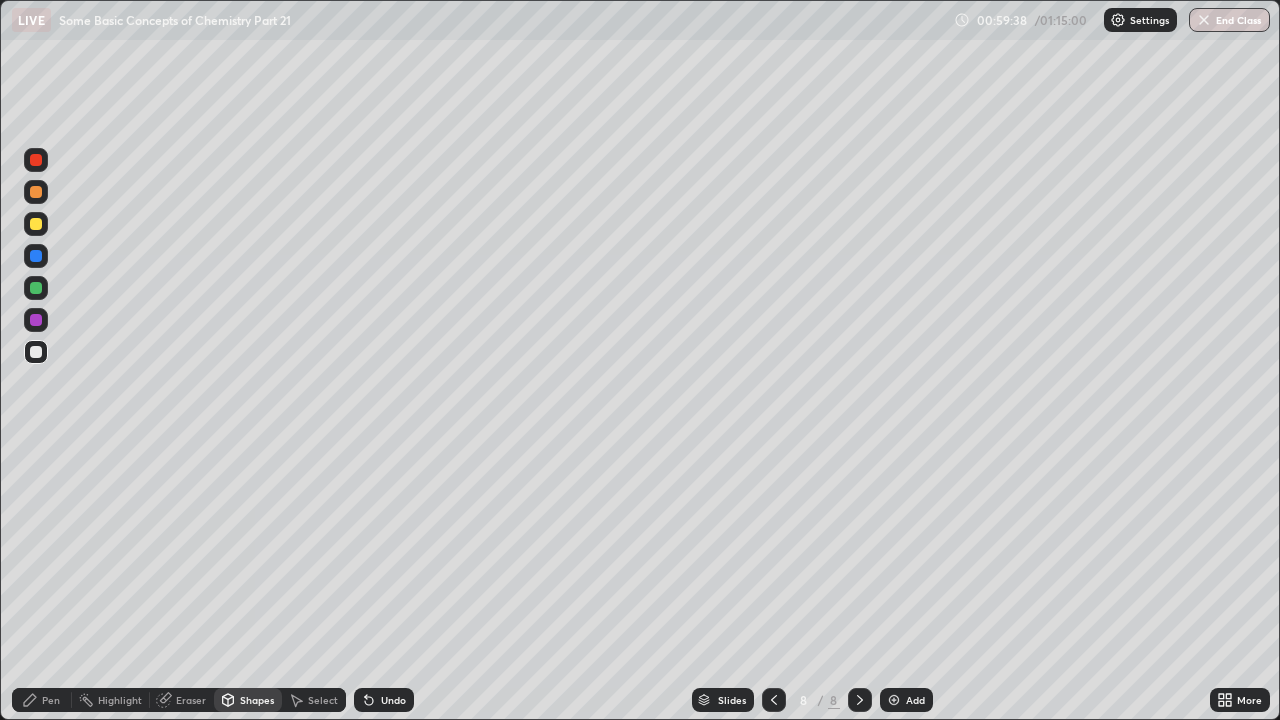 click on "Pen" at bounding box center (51, 700) 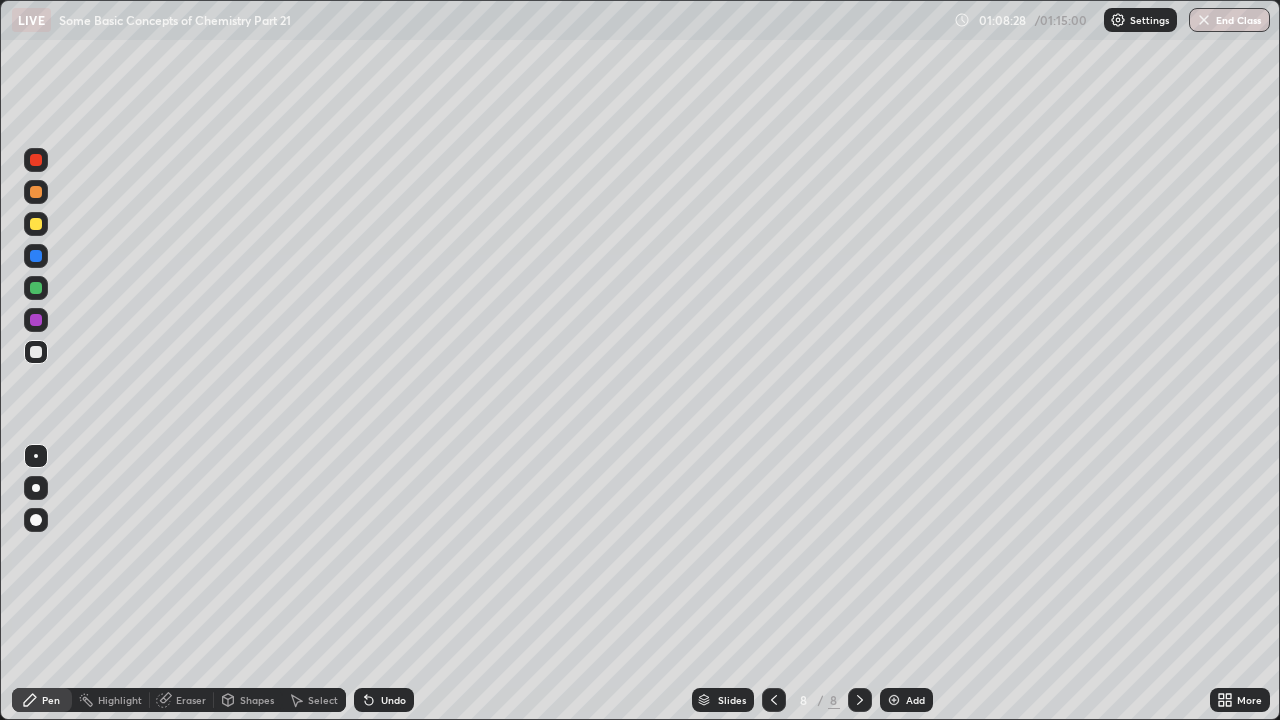 click on "Add" at bounding box center (915, 700) 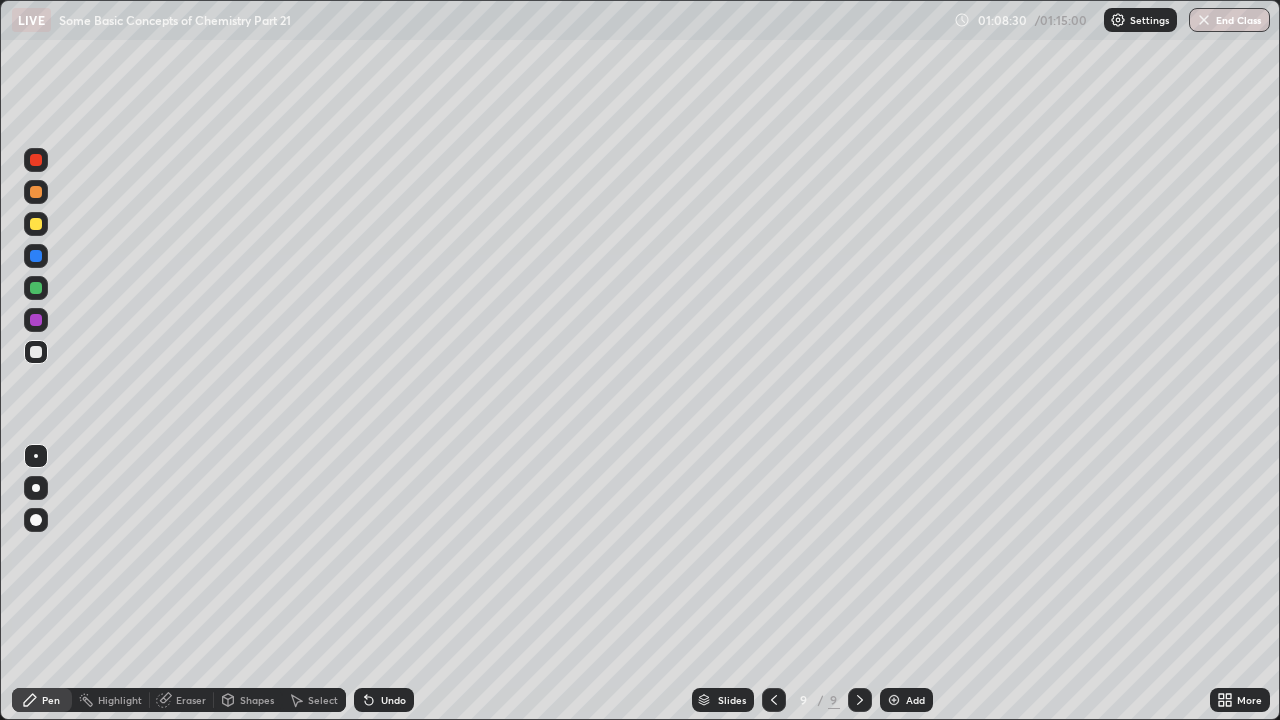 click at bounding box center [36, 256] 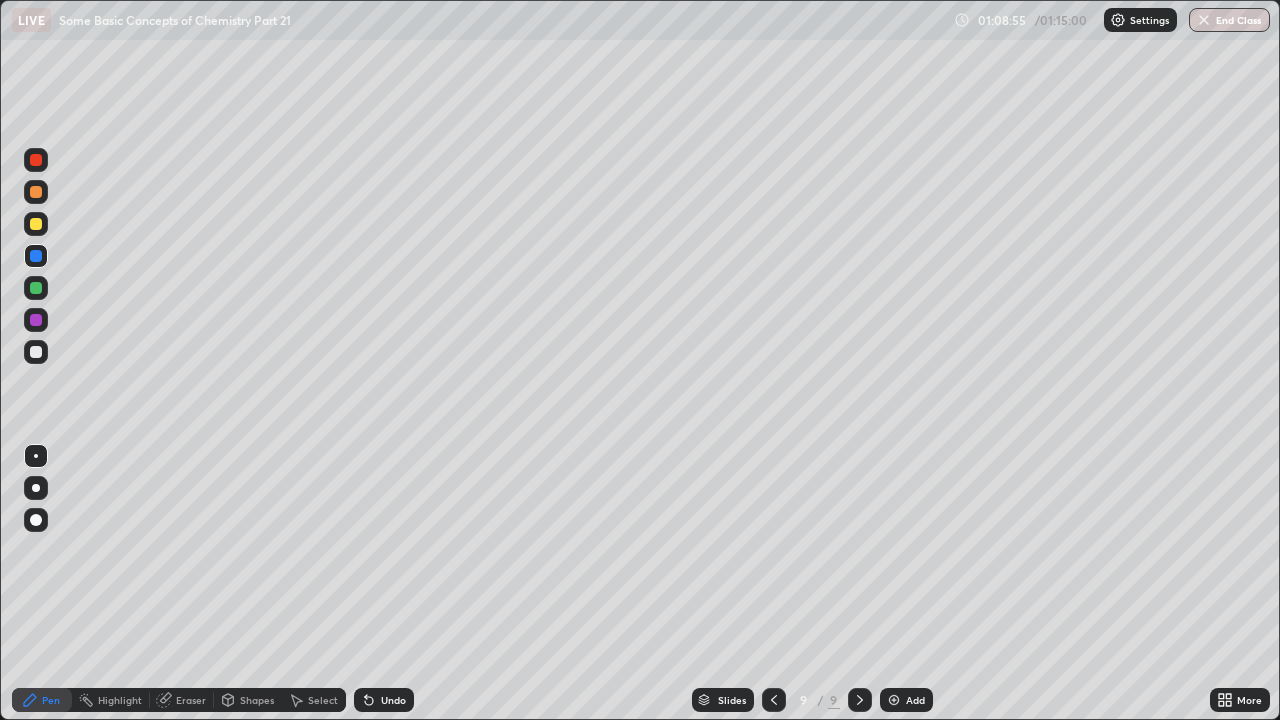 click at bounding box center (36, 224) 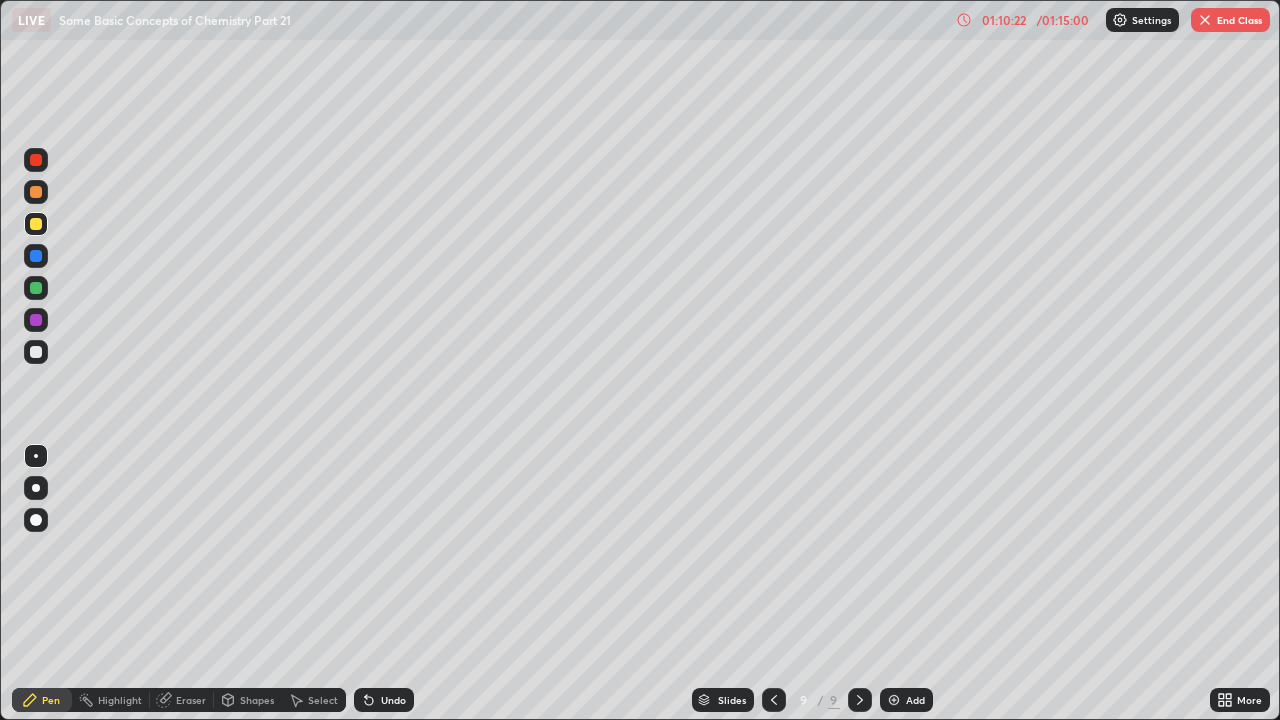 click on "End Class" at bounding box center (1230, 20) 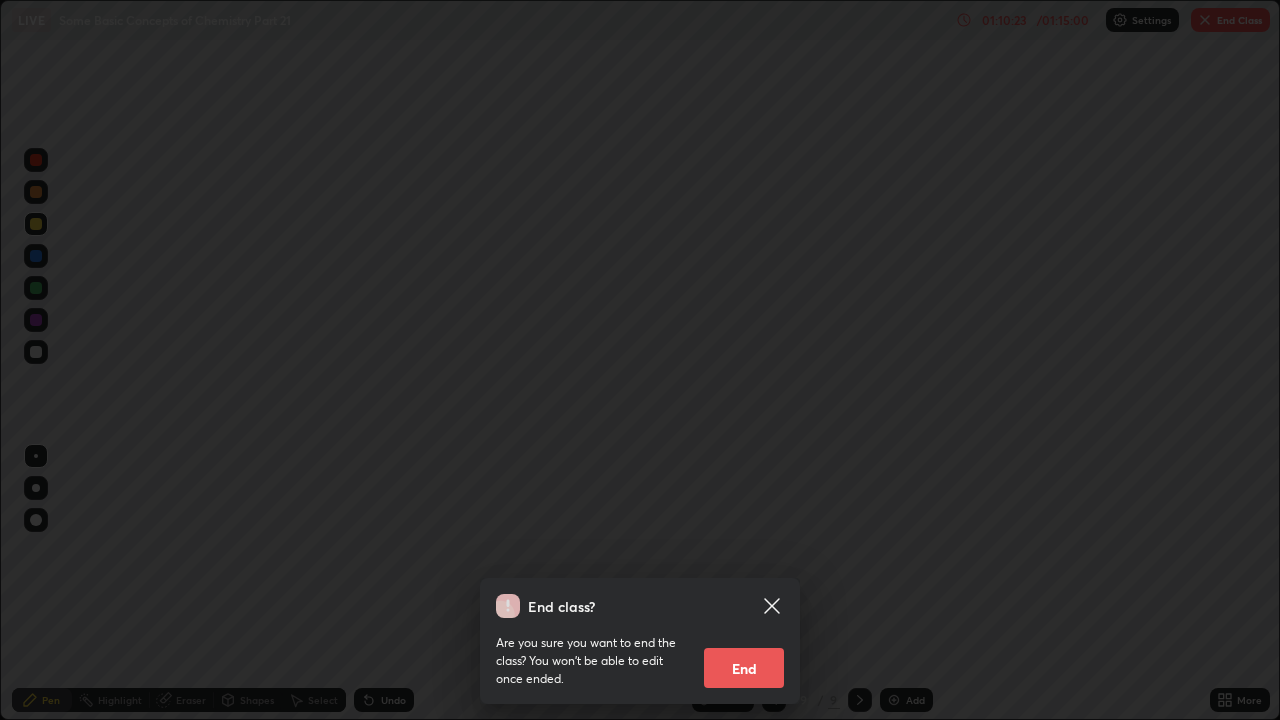click on "End" at bounding box center [744, 668] 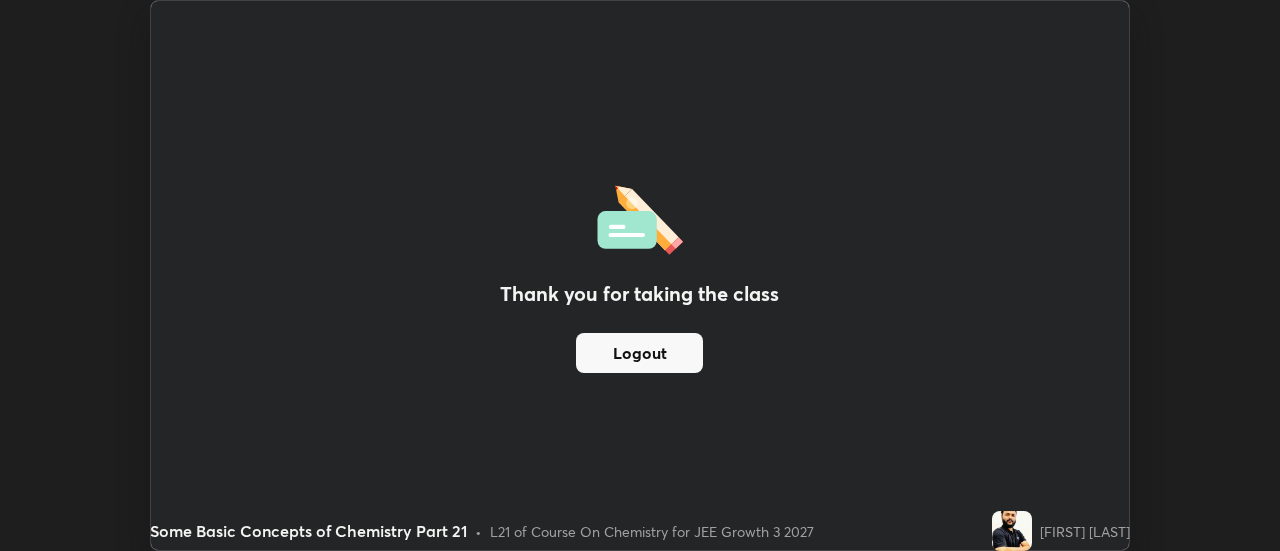scroll, scrollTop: 551, scrollLeft: 1280, axis: both 